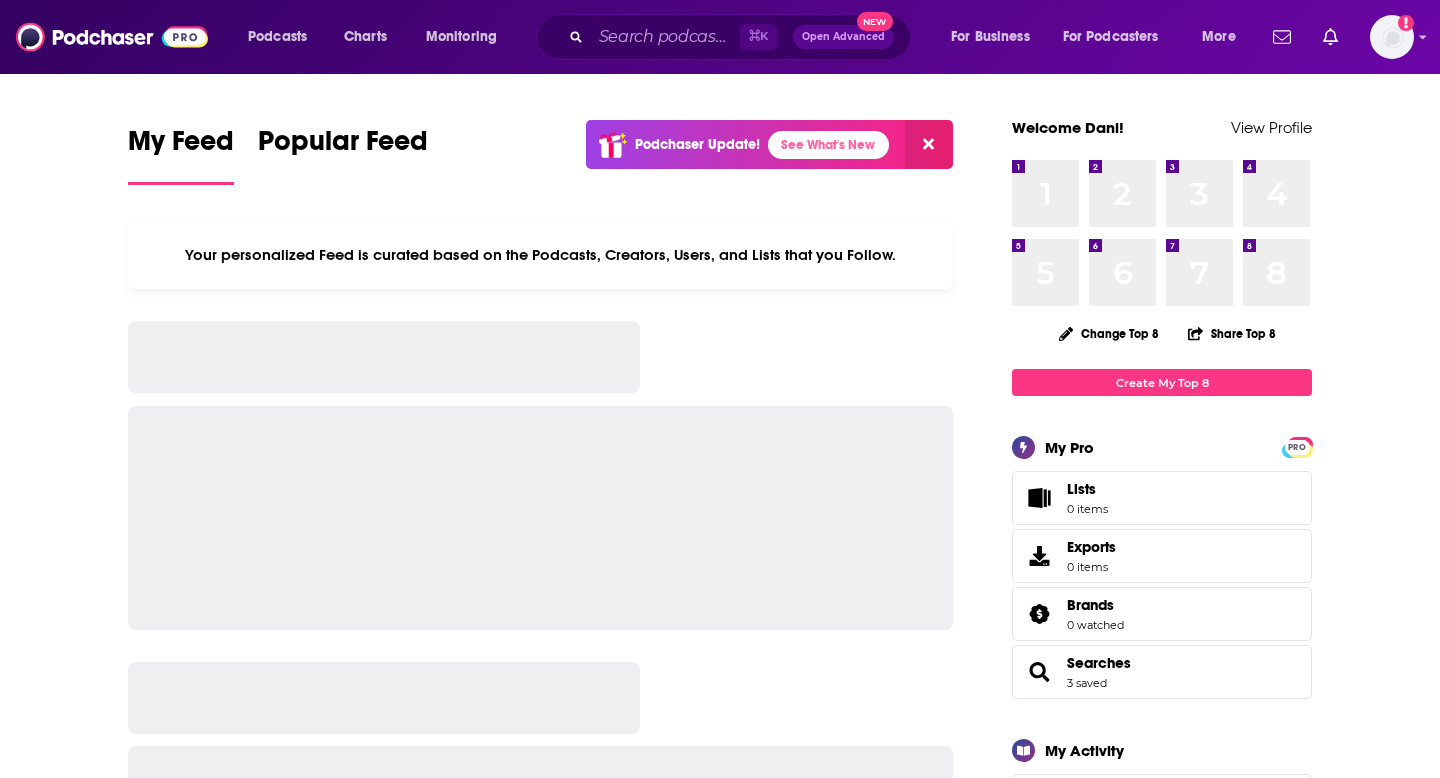 scroll, scrollTop: 0, scrollLeft: 0, axis: both 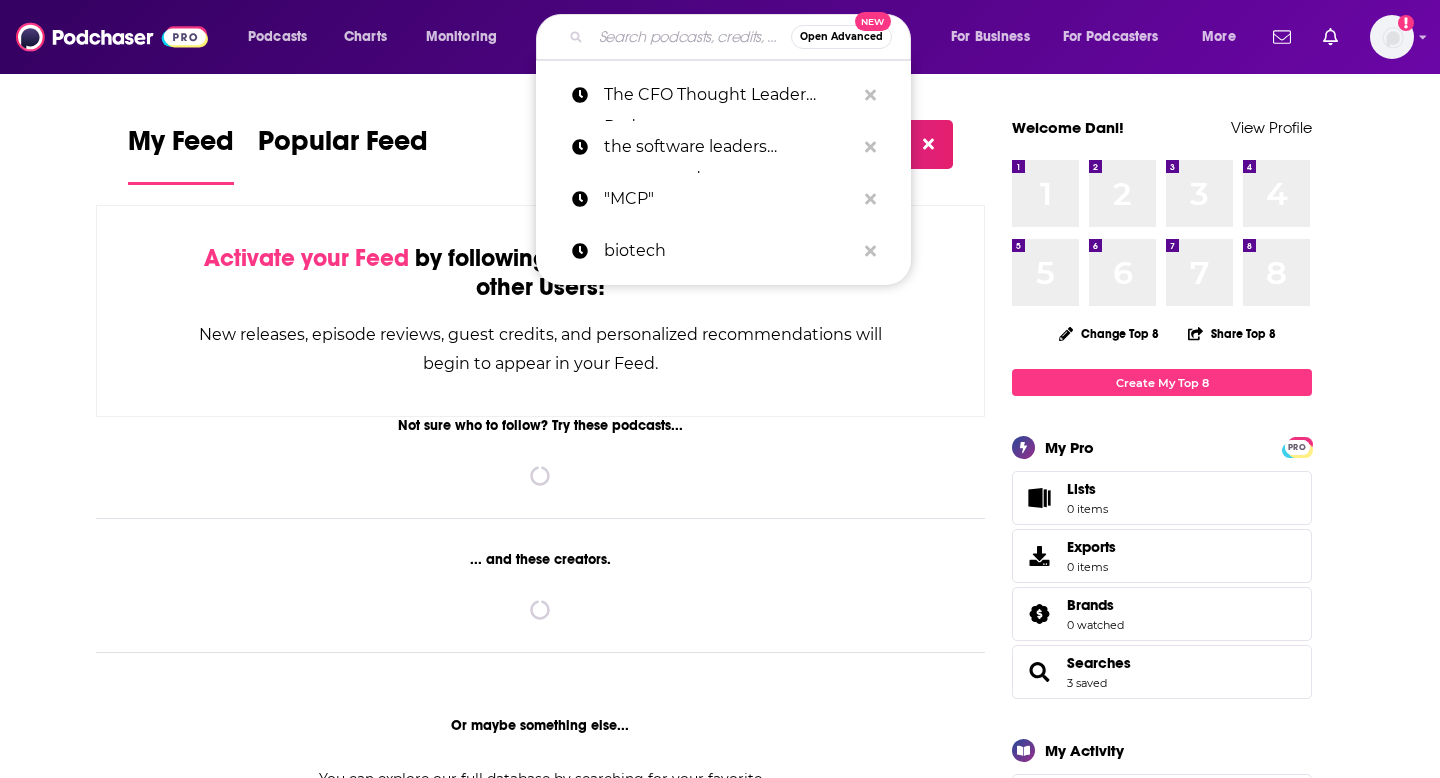 click at bounding box center (691, 37) 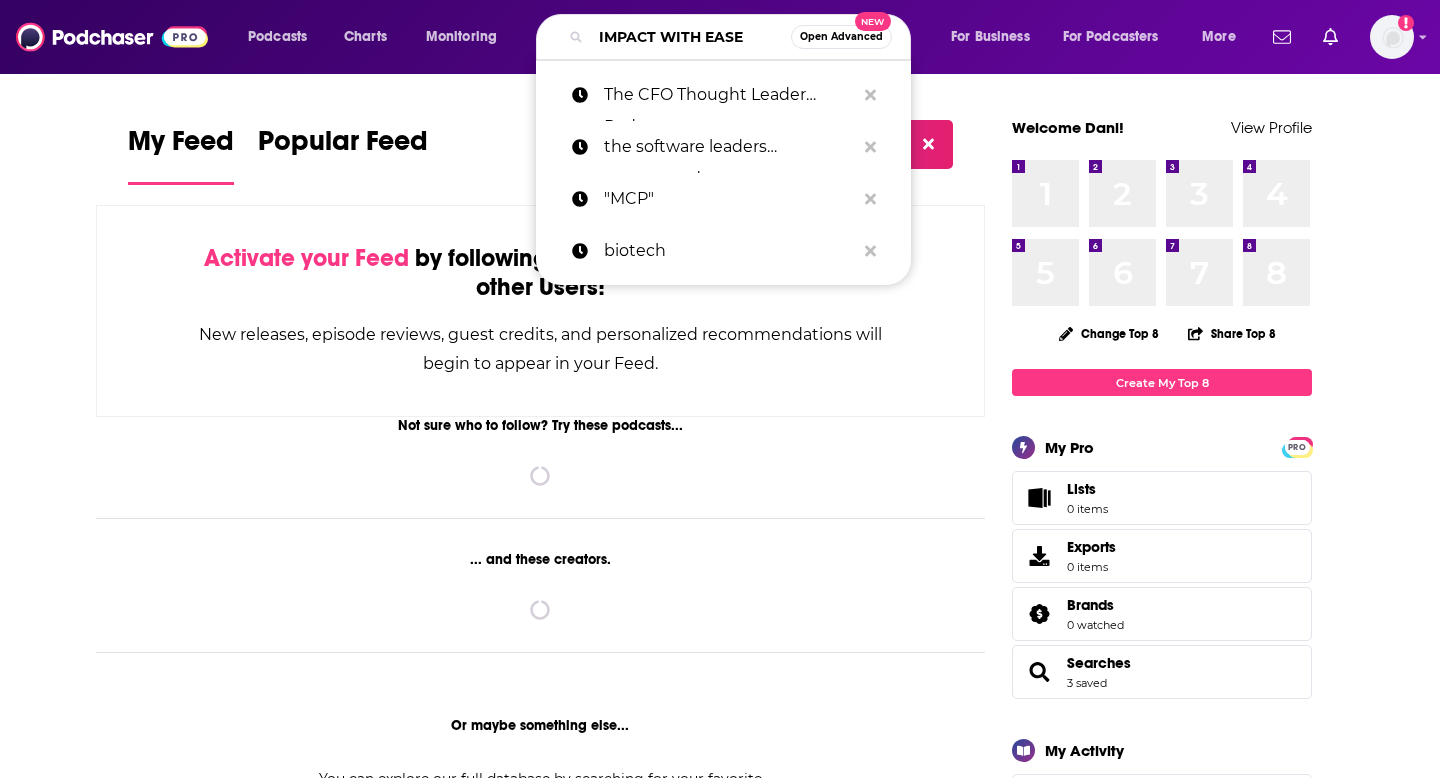 scroll, scrollTop: 0, scrollLeft: 2, axis: horizontal 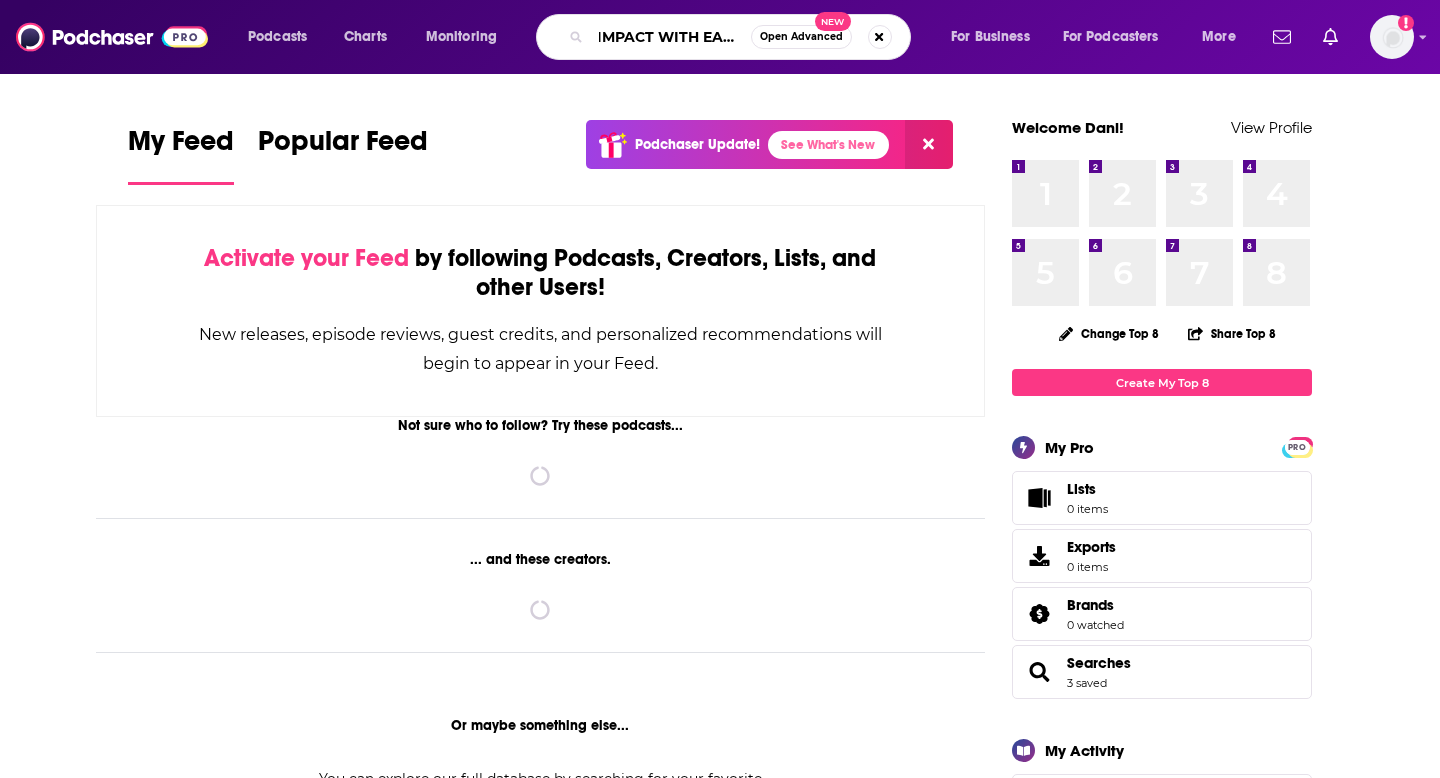 type on "IMPACT WITH EASE" 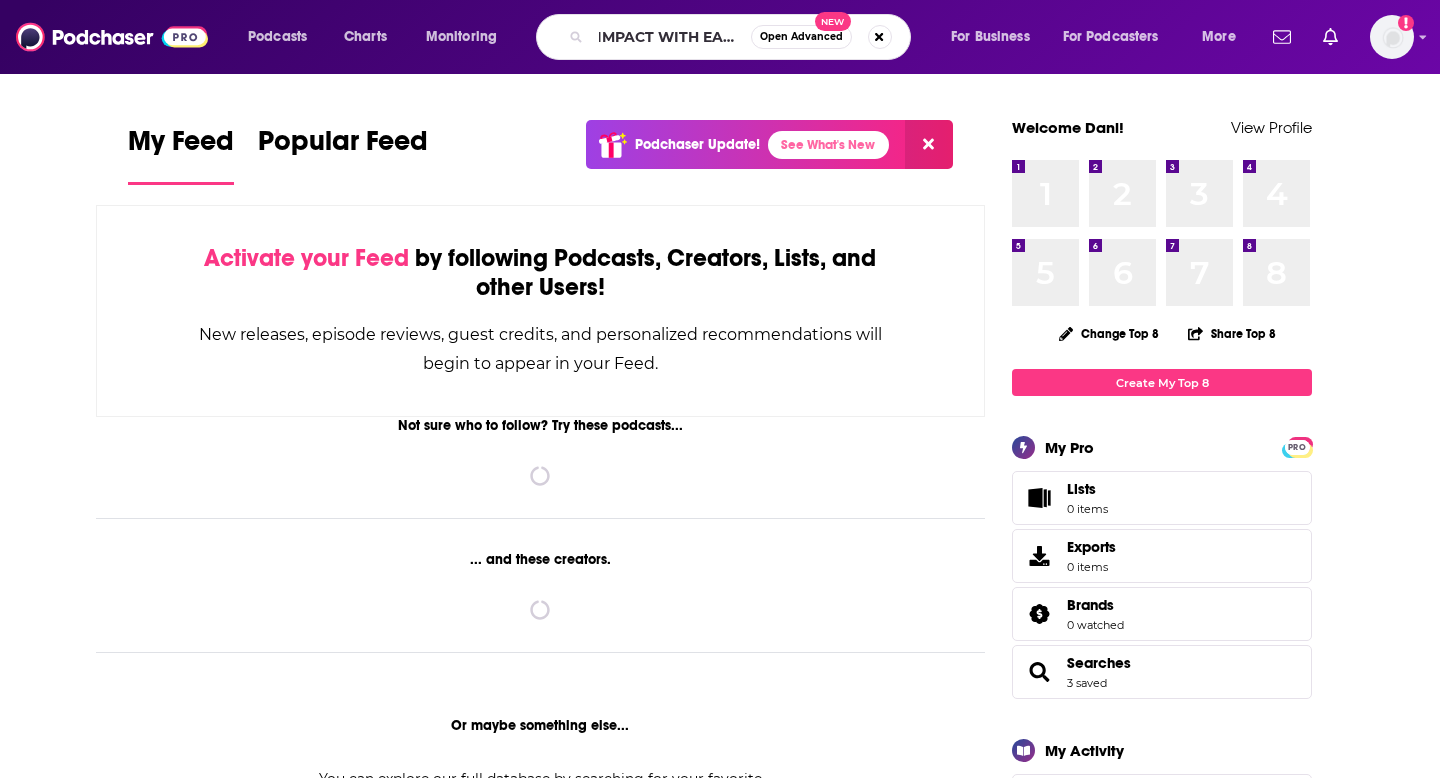 scroll, scrollTop: 0, scrollLeft: 0, axis: both 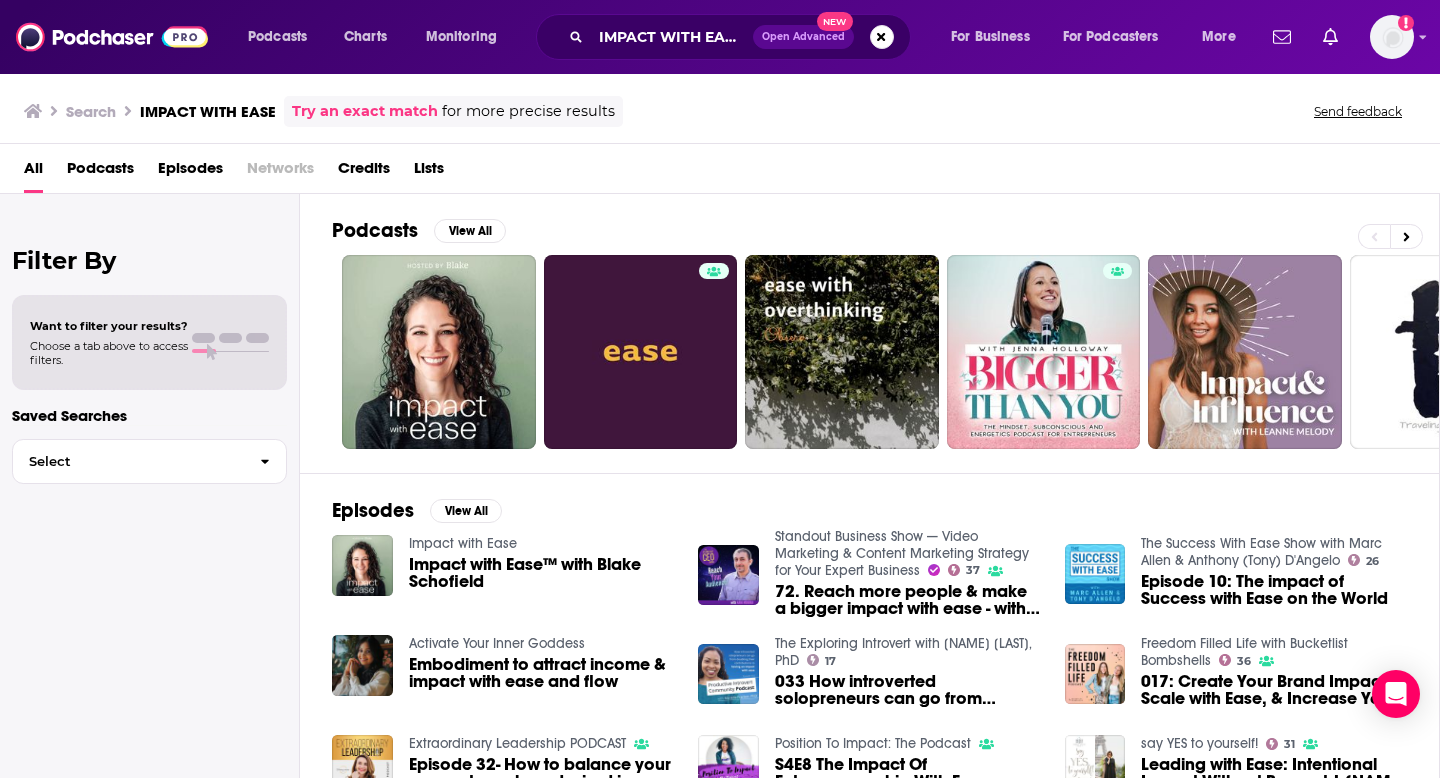 click on "Impact with Ease™ with Blake Schofield" at bounding box center [542, 573] 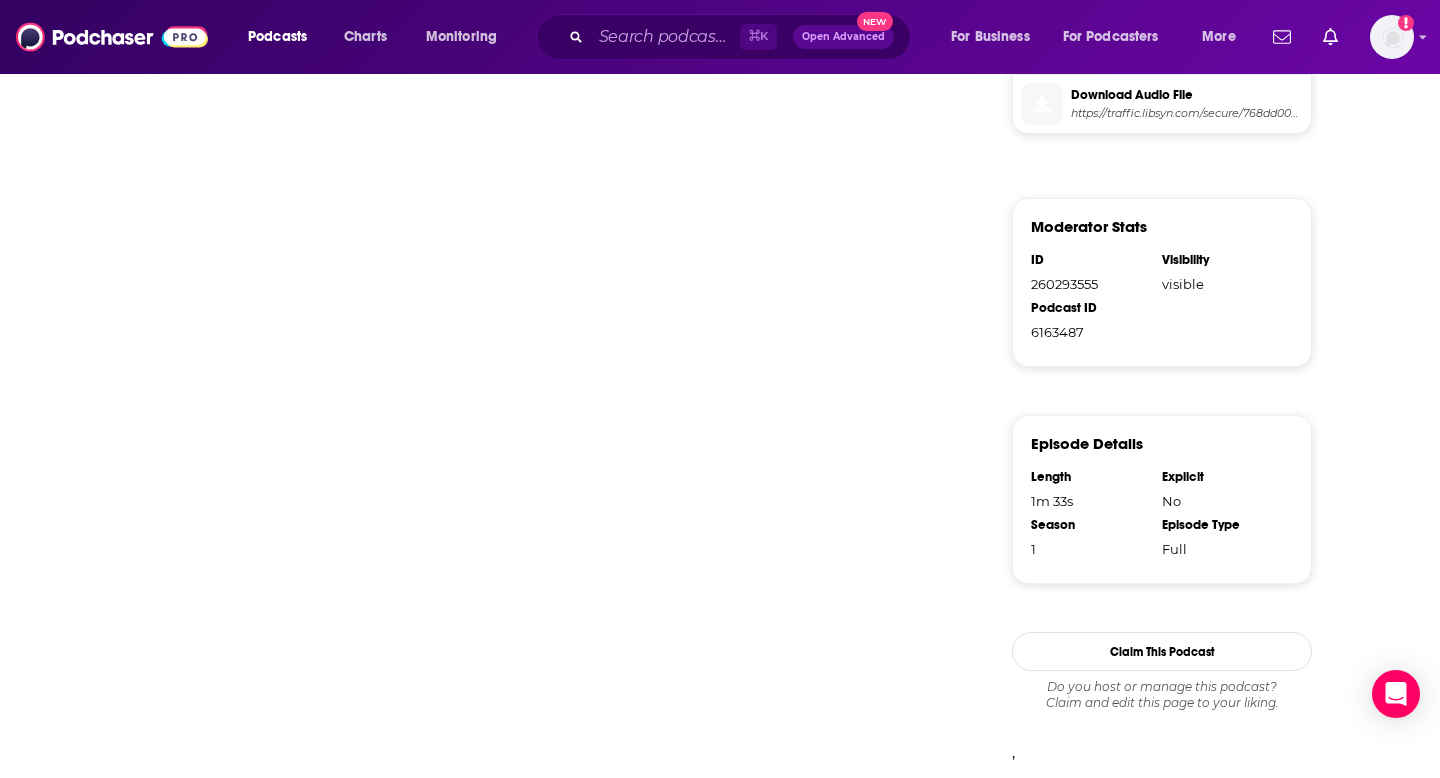 scroll, scrollTop: 0, scrollLeft: 0, axis: both 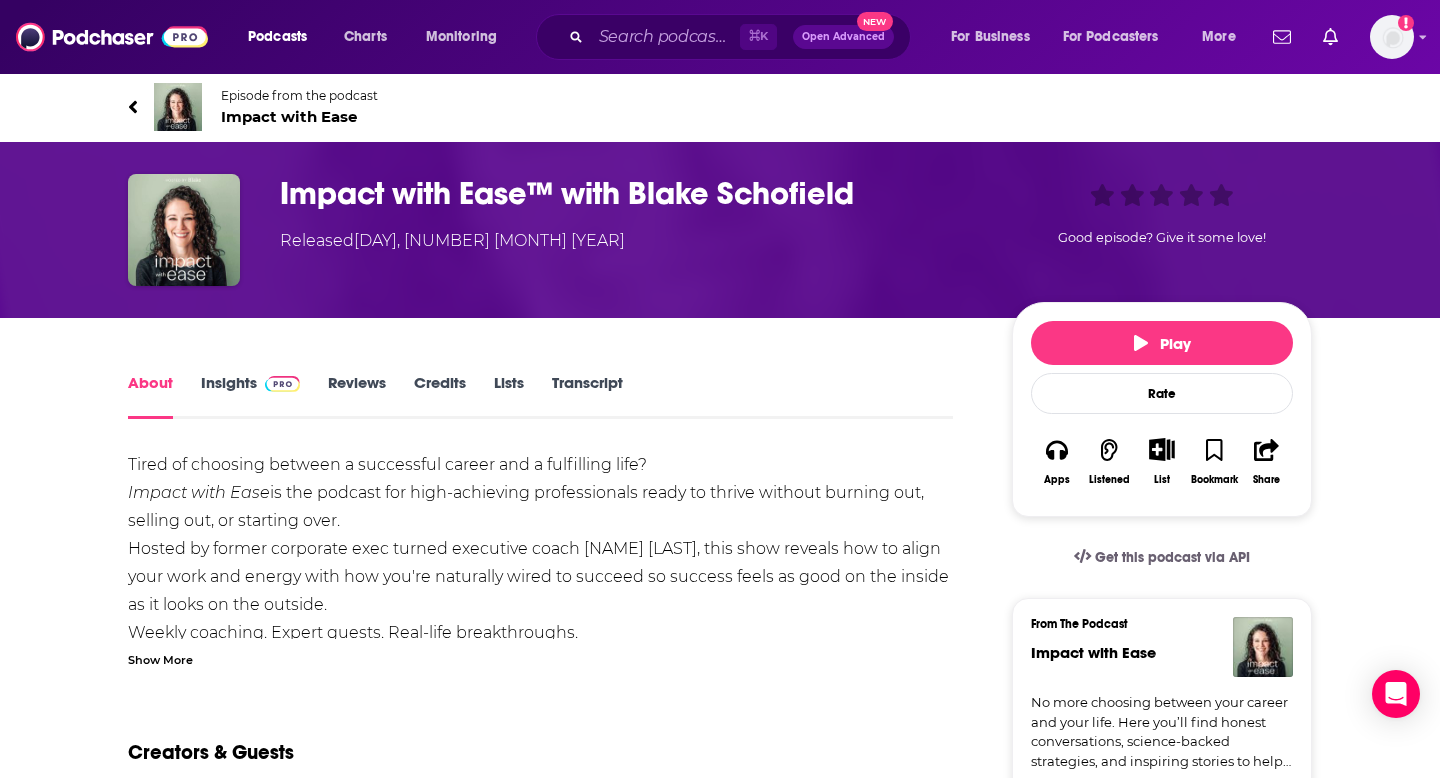 click on "Reviews" at bounding box center [357, 396] 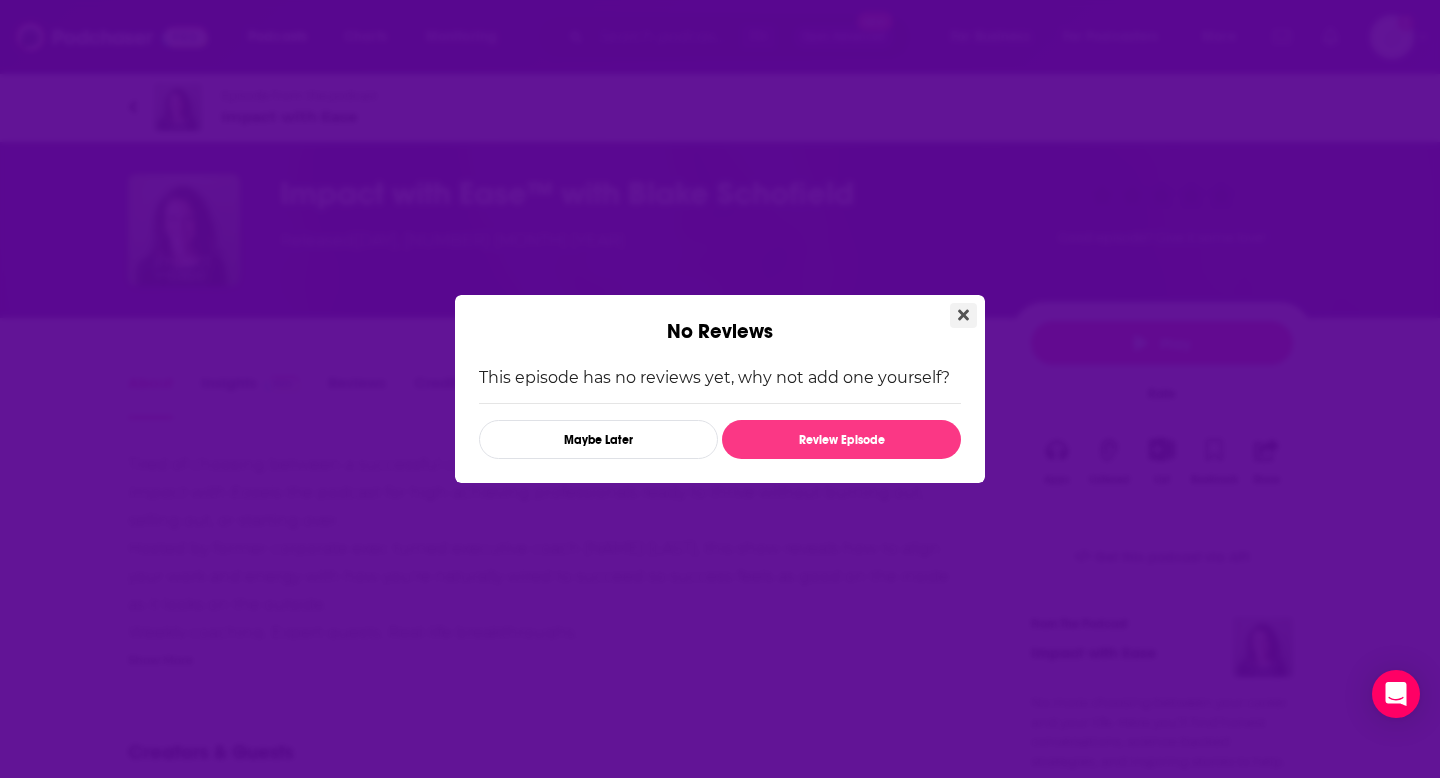 click 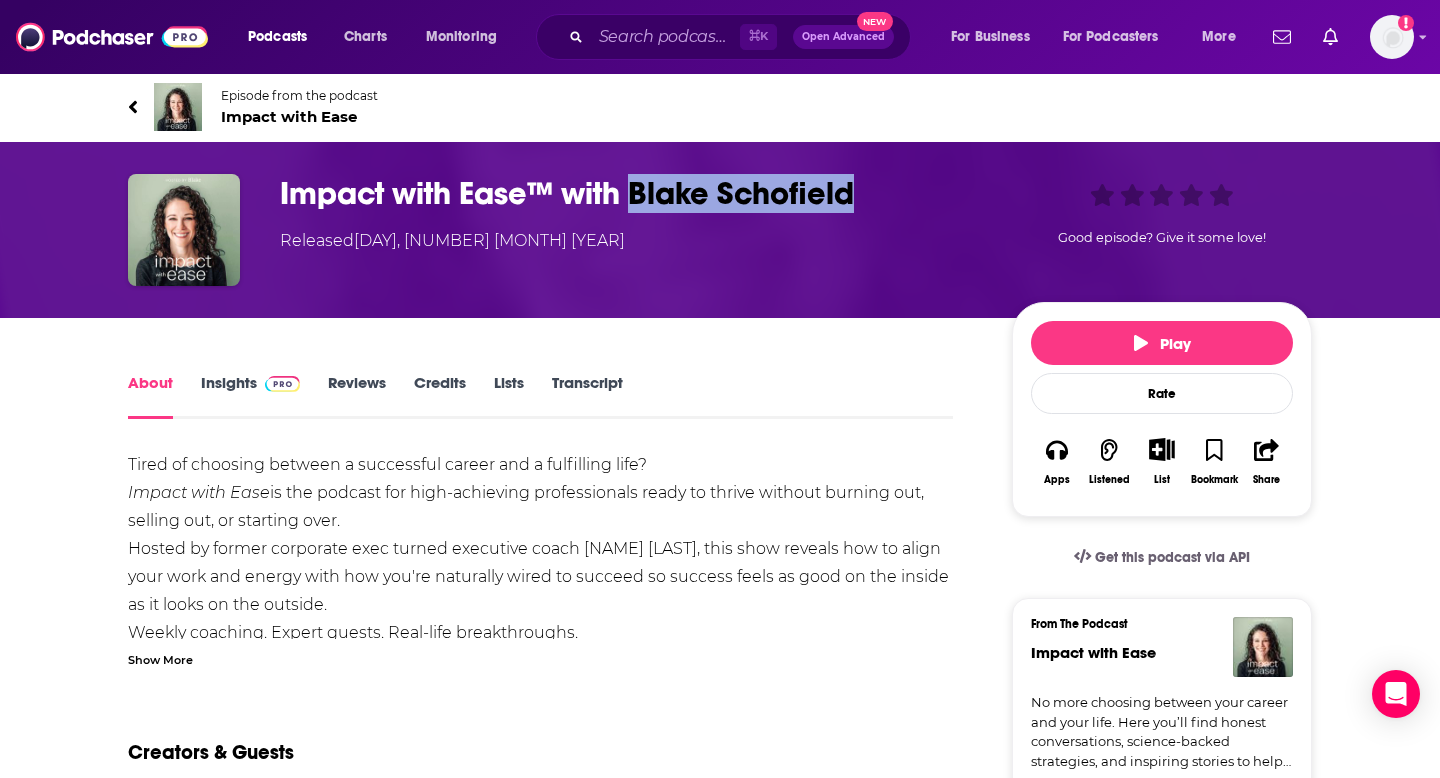 drag, startPoint x: 633, startPoint y: 199, endPoint x: 903, endPoint y: 199, distance: 270 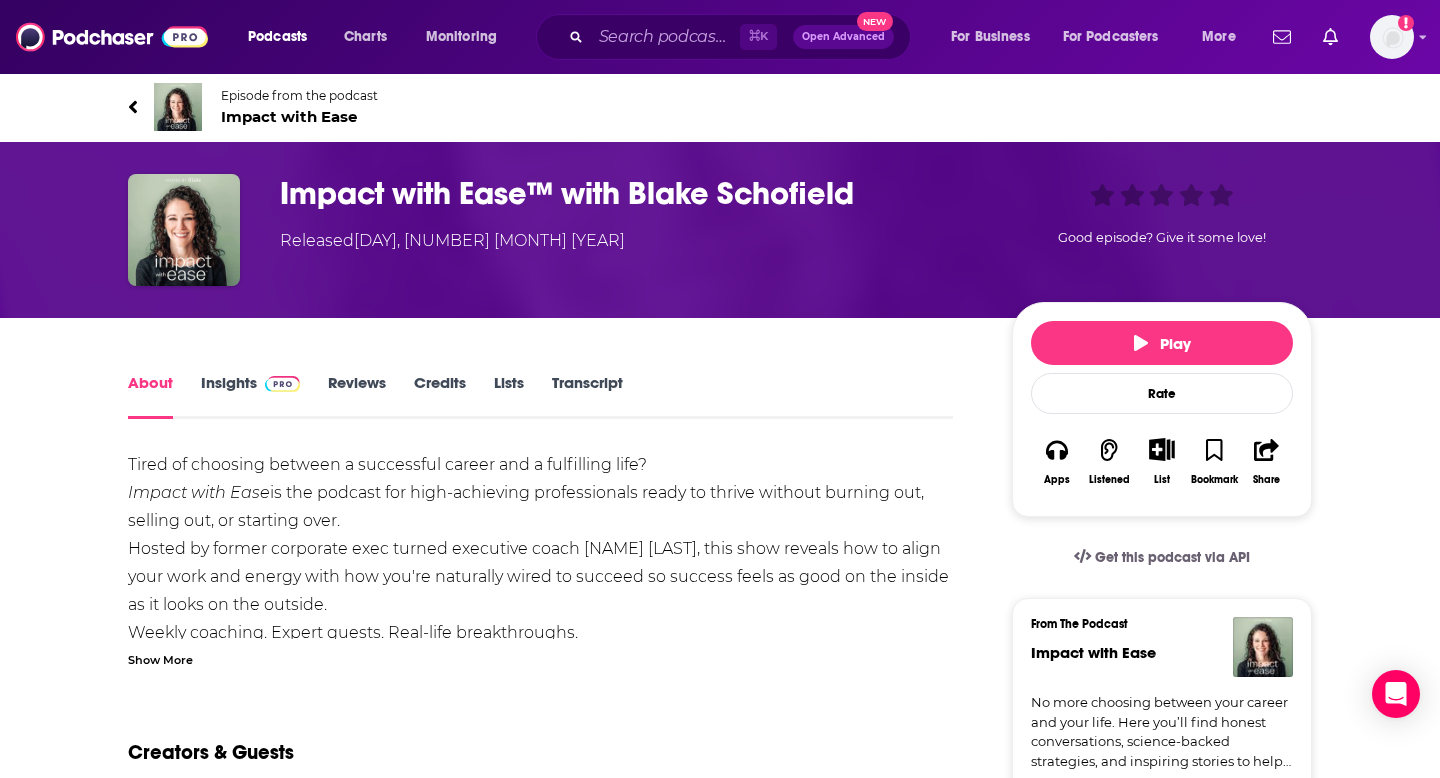 click on "Impact with Ease™ with Blake Schofield" at bounding box center (630, 193) 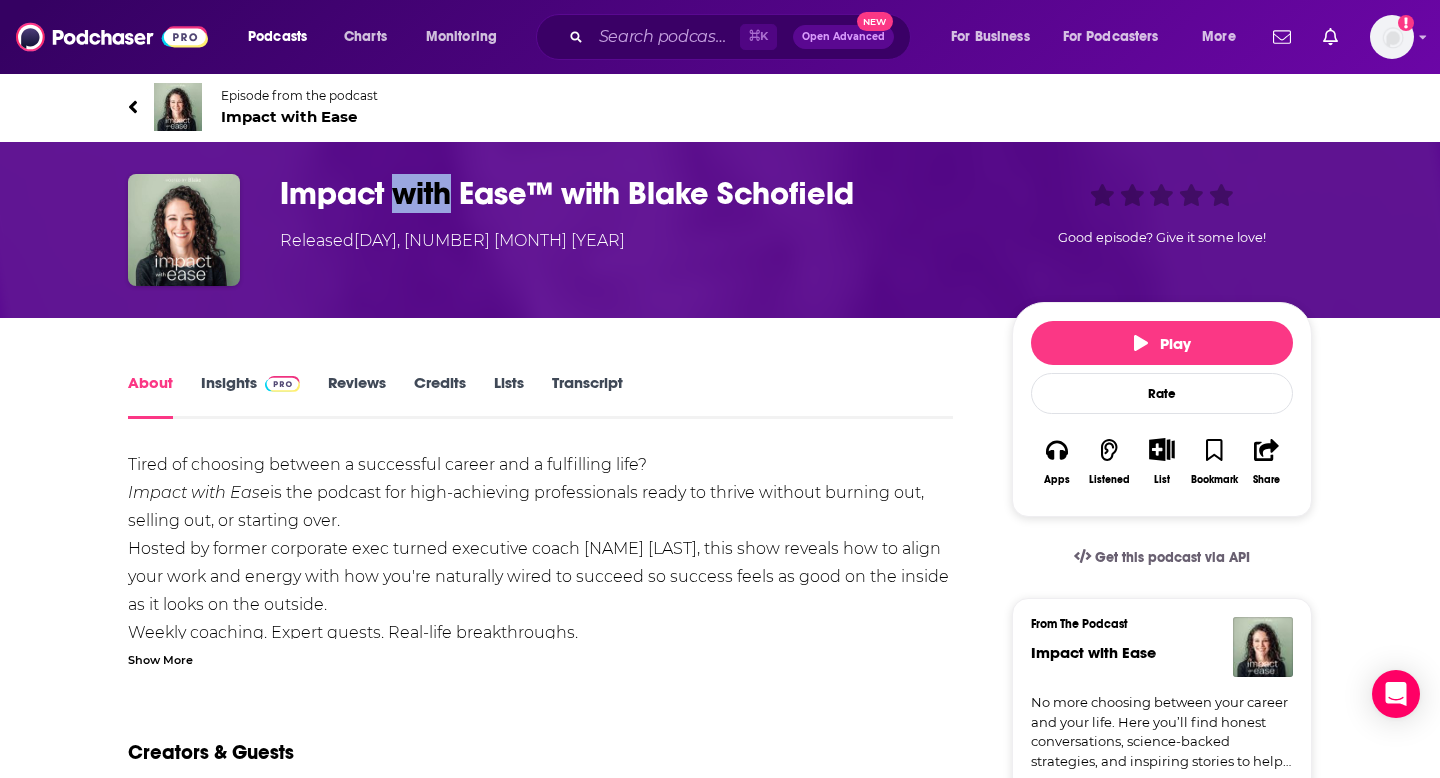 click on "Impact with Ease™ with Blake Schofield" at bounding box center [630, 193] 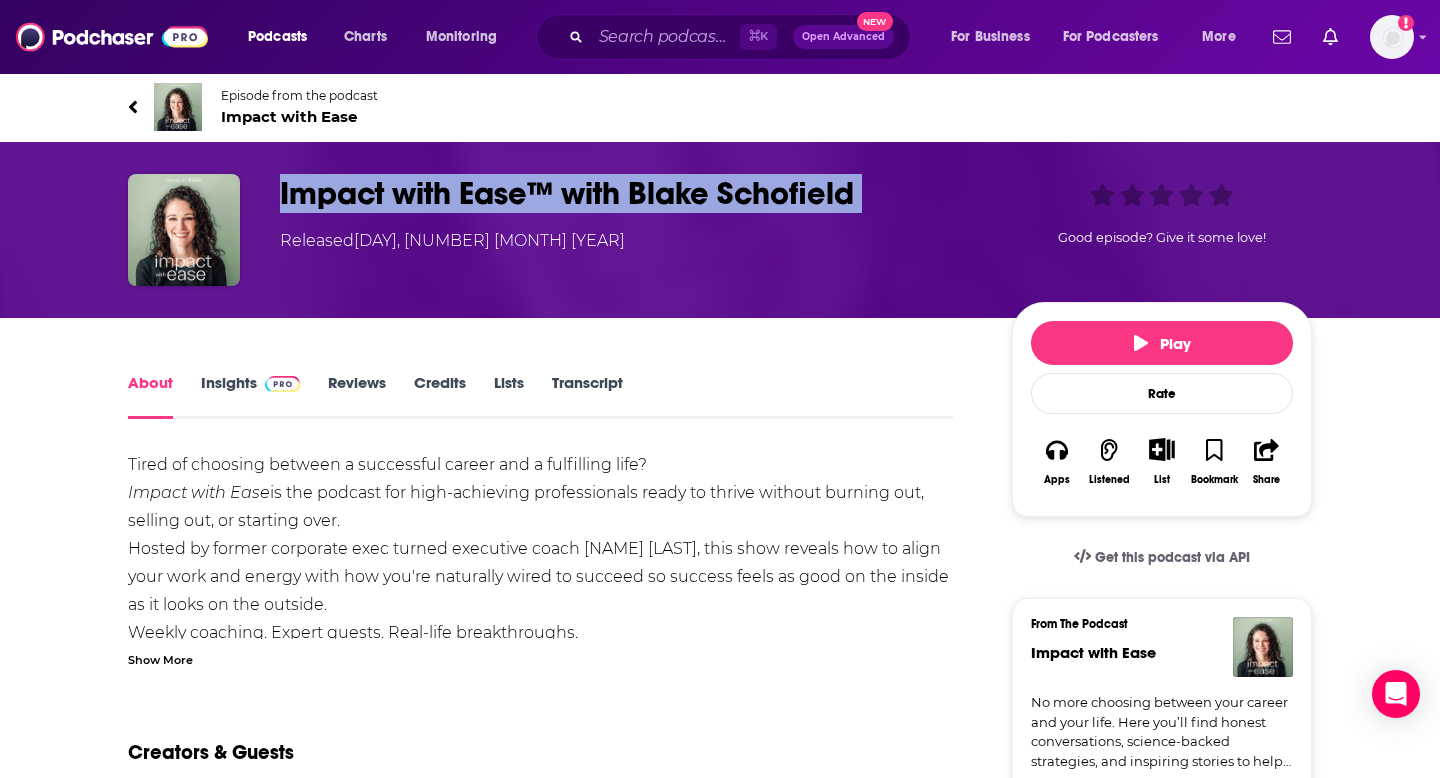 click on "Impact with Ease™ with Blake Schofield" at bounding box center (630, 193) 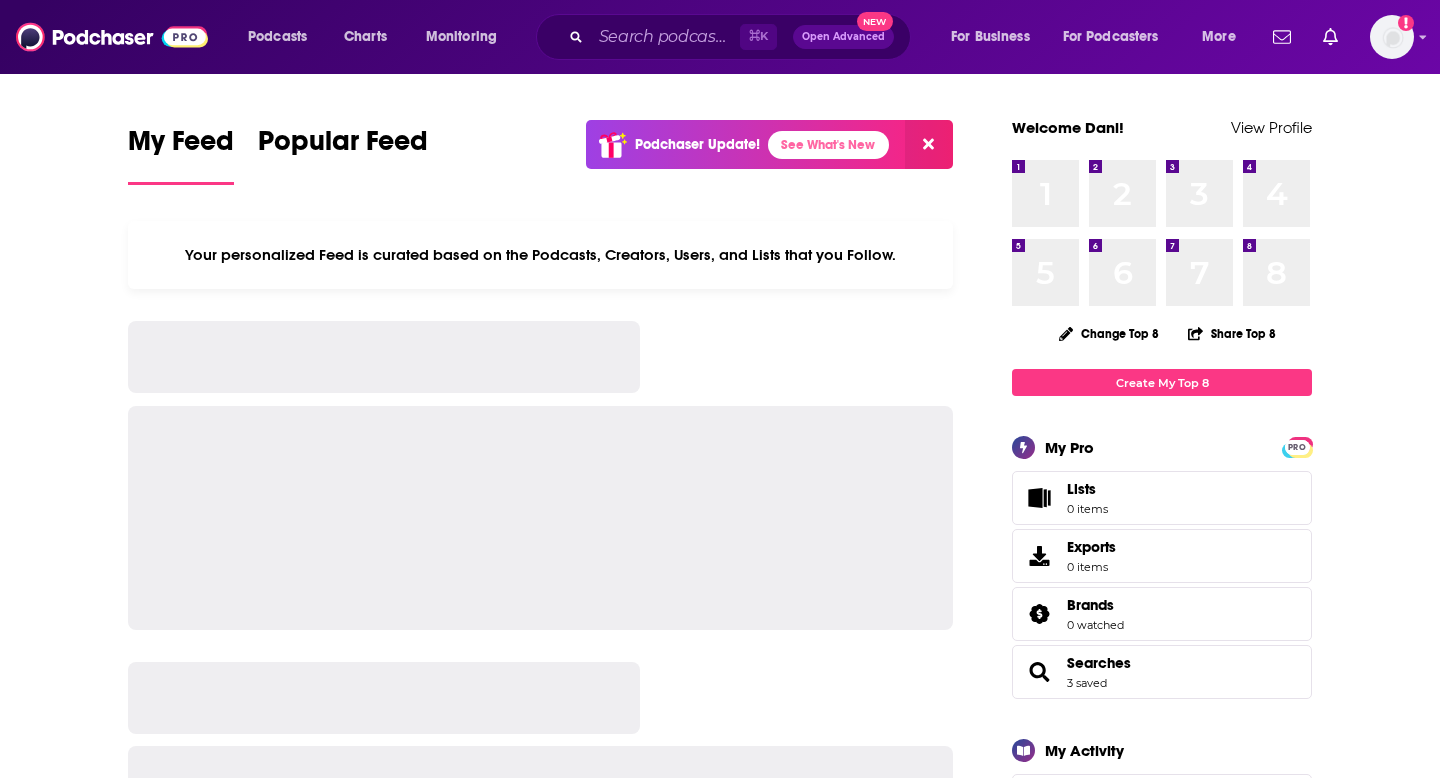 scroll, scrollTop: 0, scrollLeft: 0, axis: both 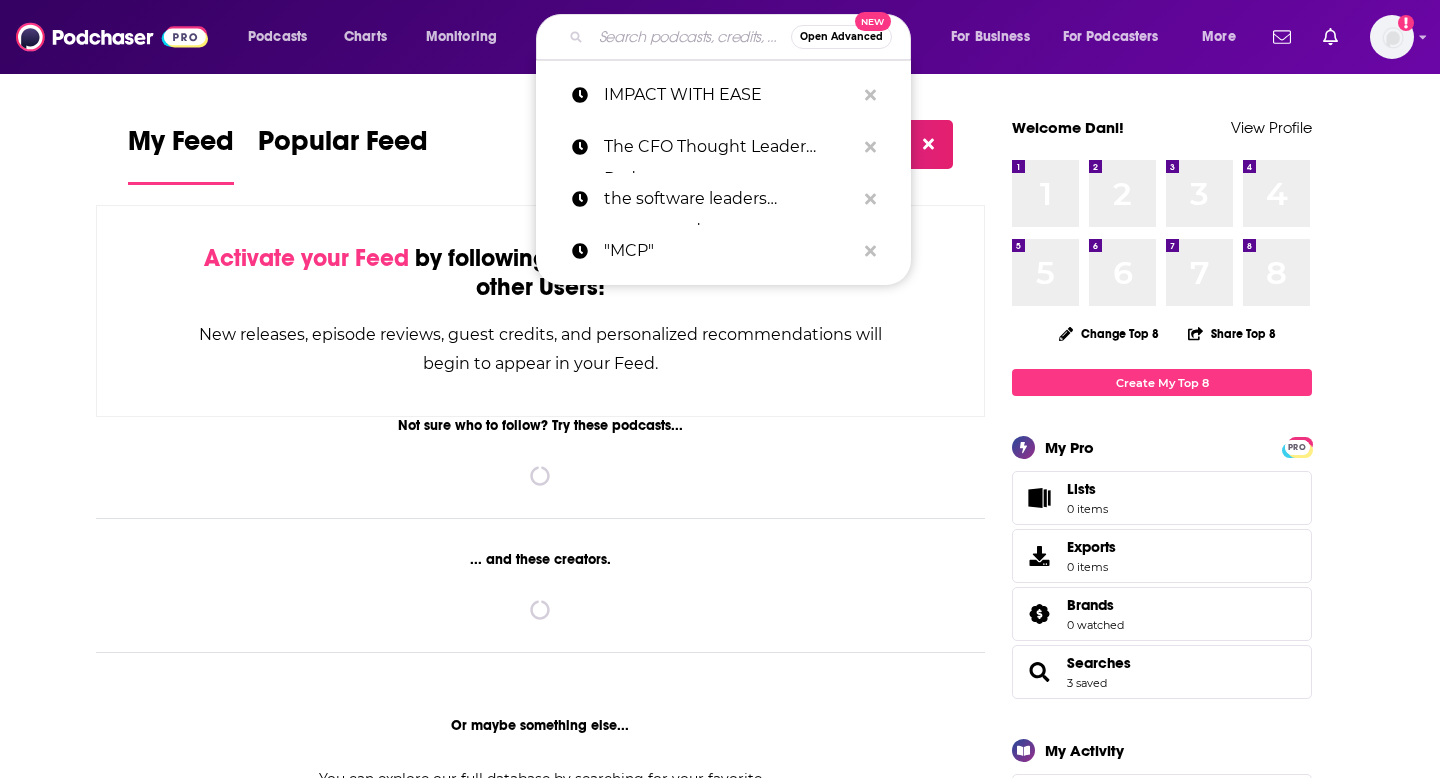 click at bounding box center [691, 37] 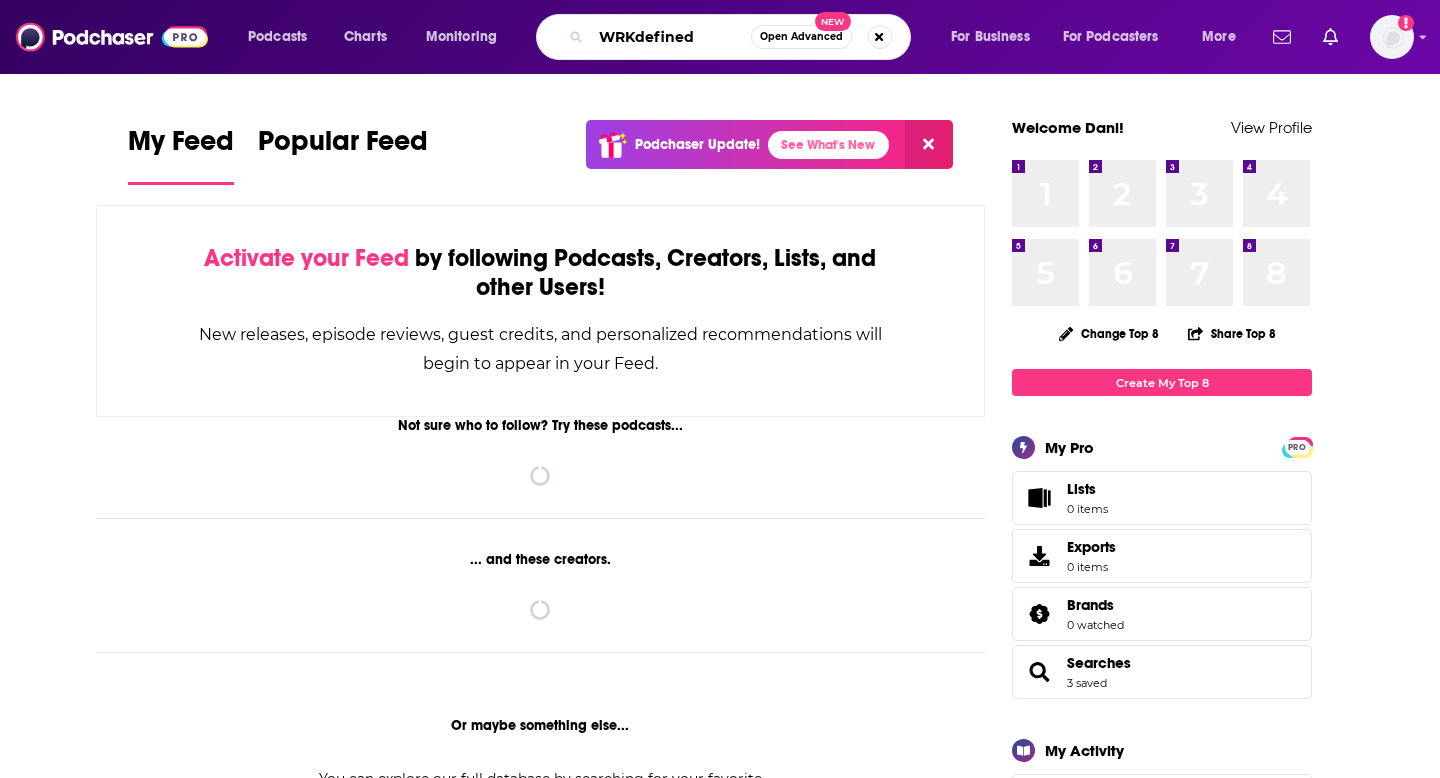 type on "WRKdefined" 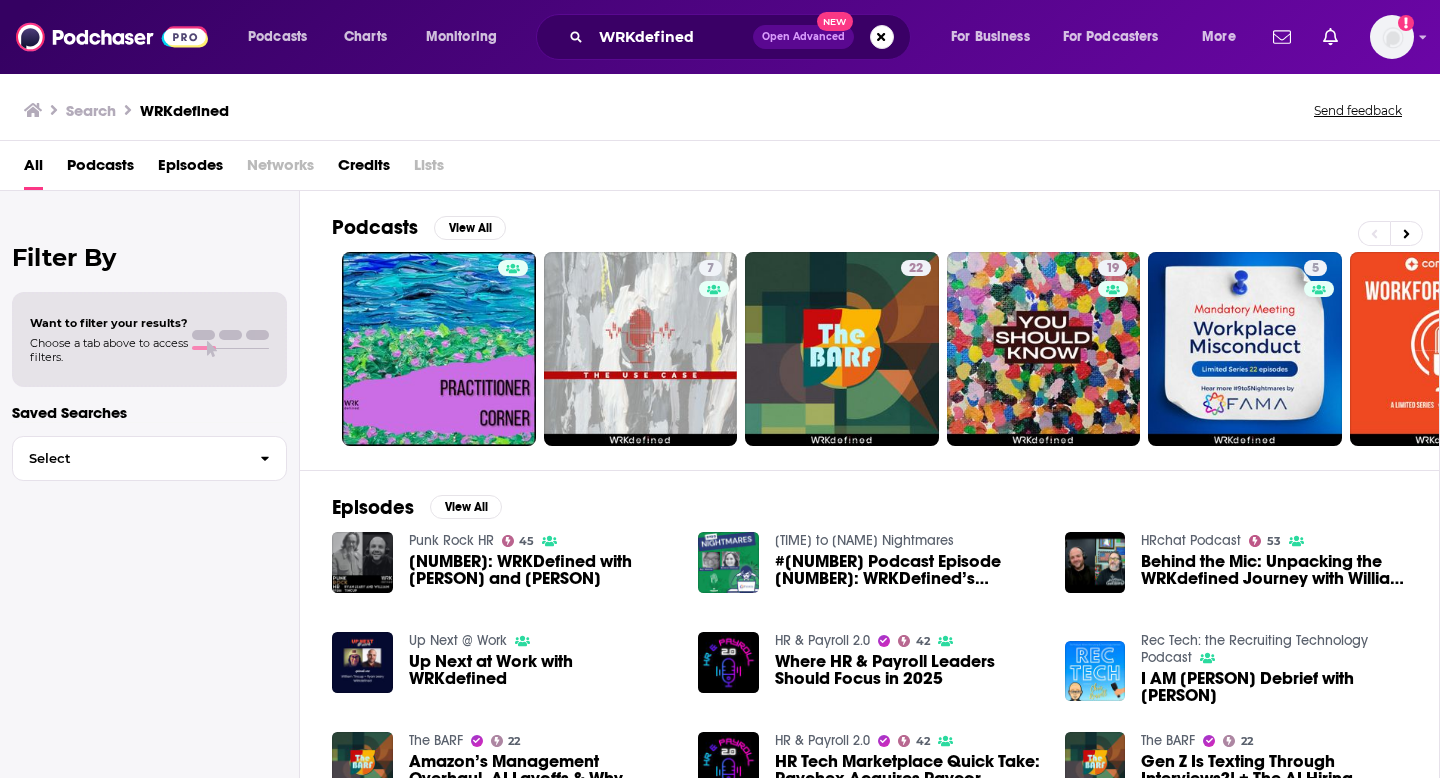 click on "[NUMBER]: WRKDefined with [PERSON] and [PERSON]" at bounding box center (542, 570) 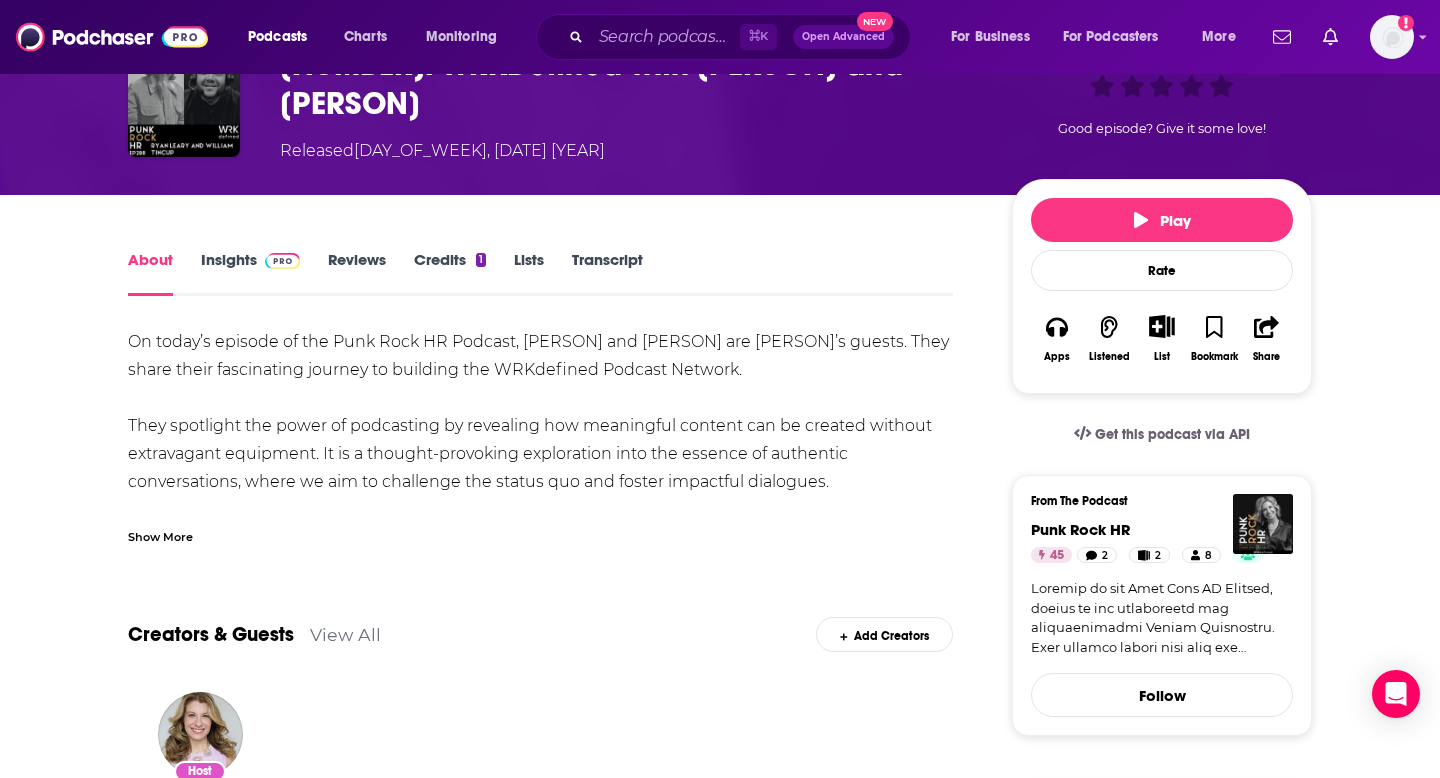 scroll, scrollTop: 127, scrollLeft: 0, axis: vertical 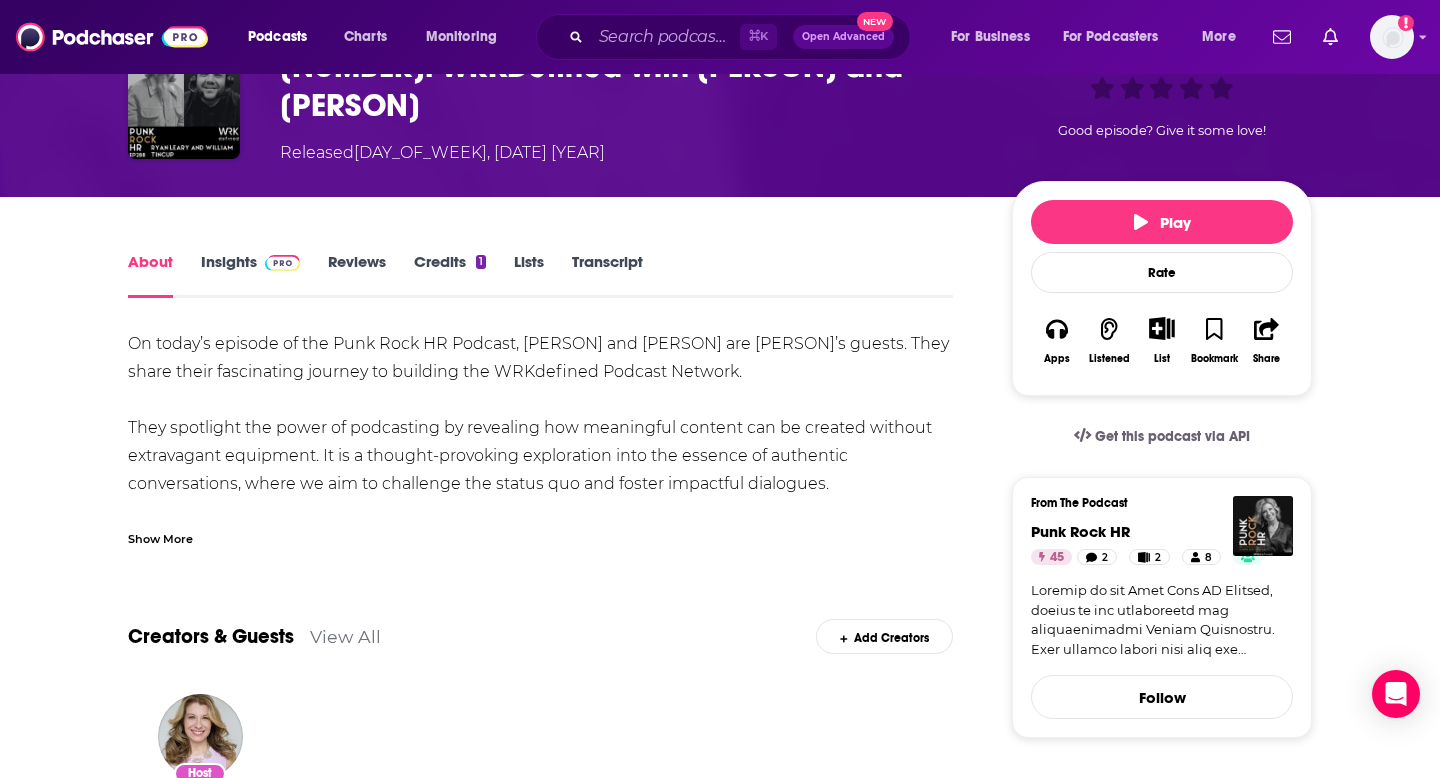 drag, startPoint x: 537, startPoint y: 370, endPoint x: 774, endPoint y: 377, distance: 237.10335 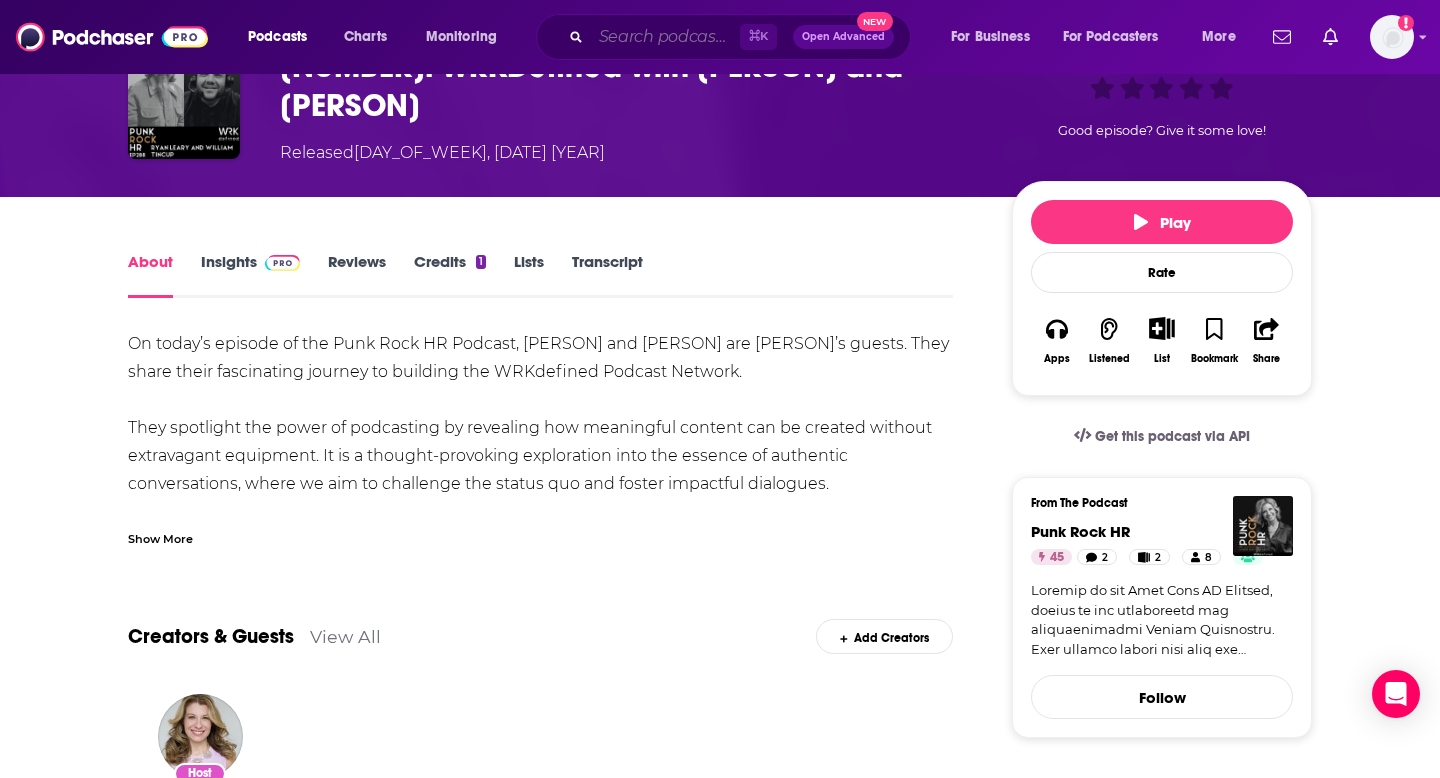 click at bounding box center (665, 37) 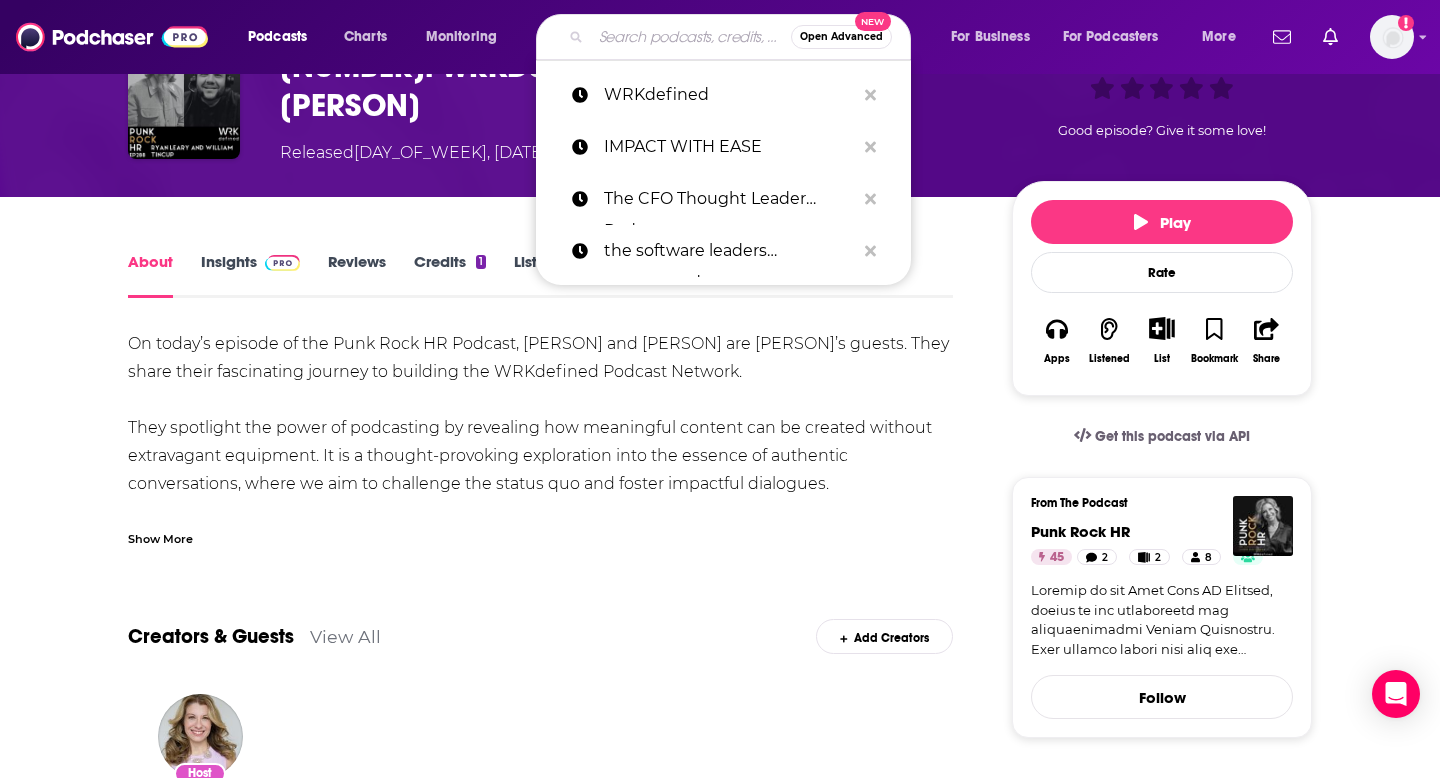 paste on "WRKdefined Podcast Network" 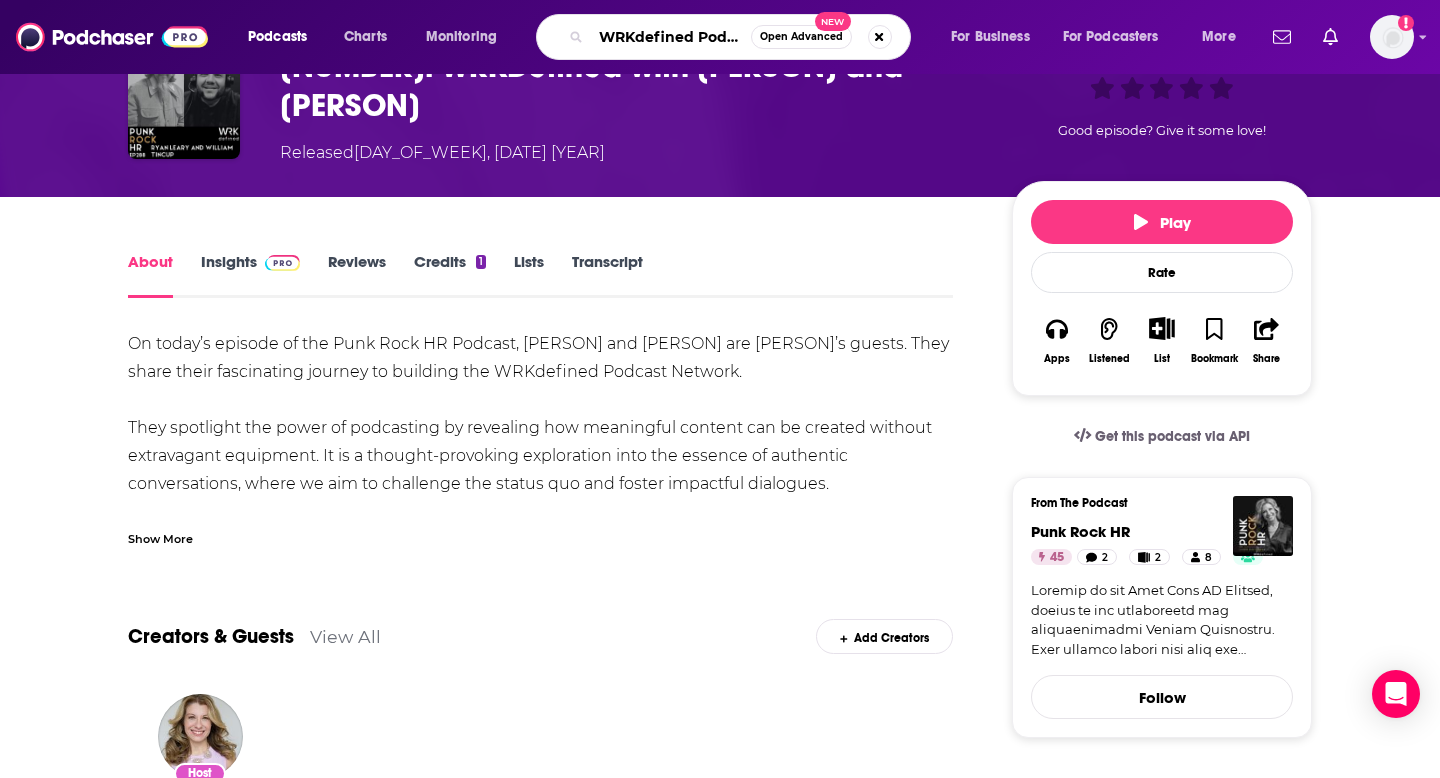 scroll, scrollTop: 0, scrollLeft: 82, axis: horizontal 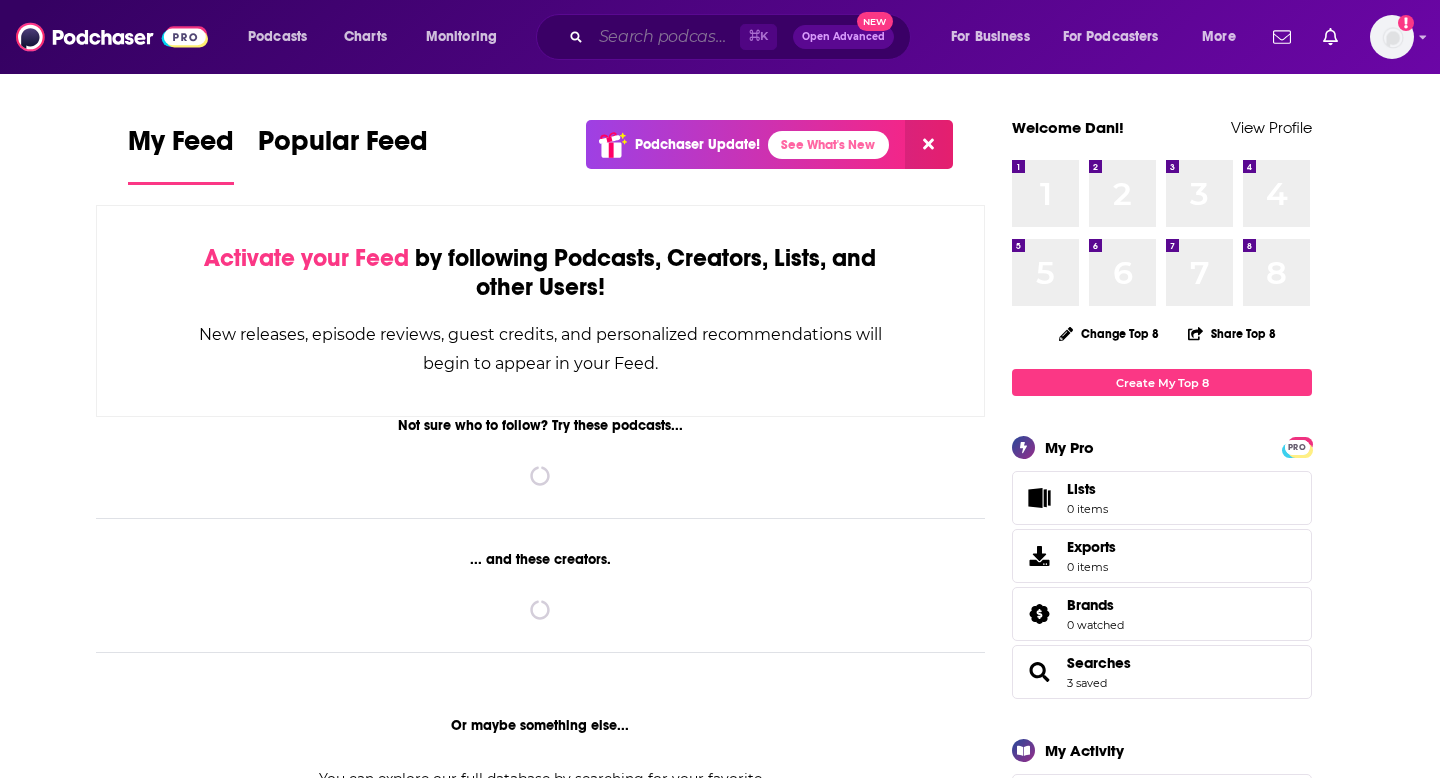 click at bounding box center (665, 37) 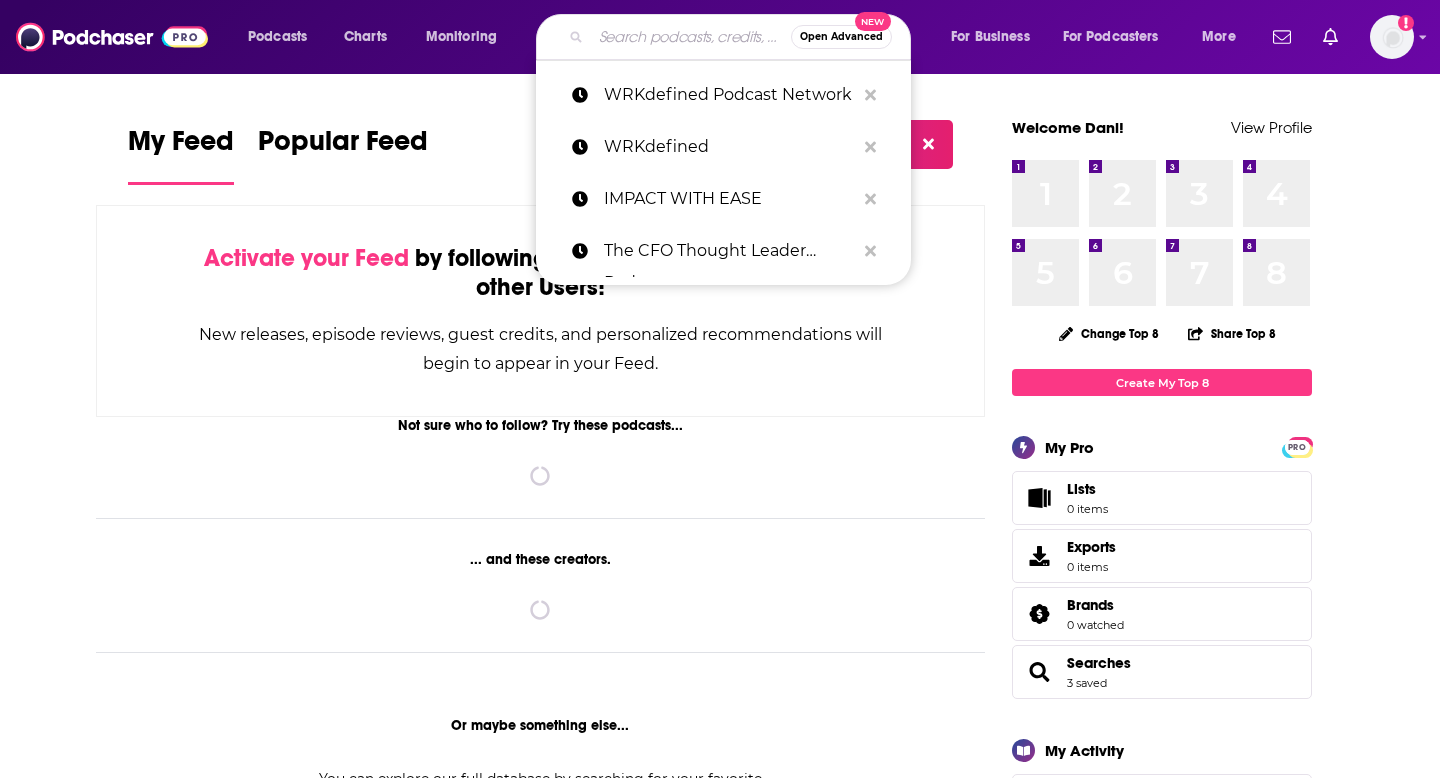 paste on "HR Digi" 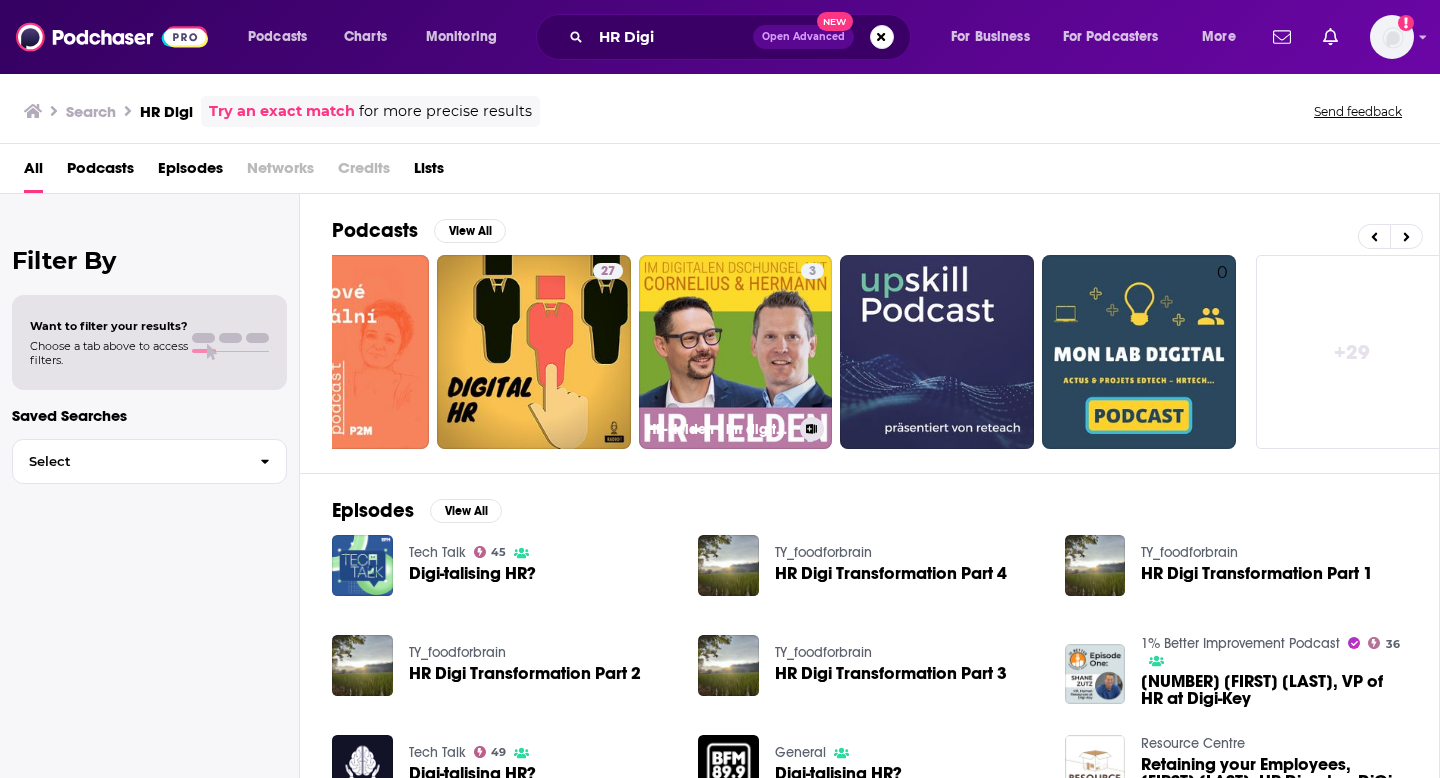 scroll, scrollTop: 0, scrollLeft: 729, axis: horizontal 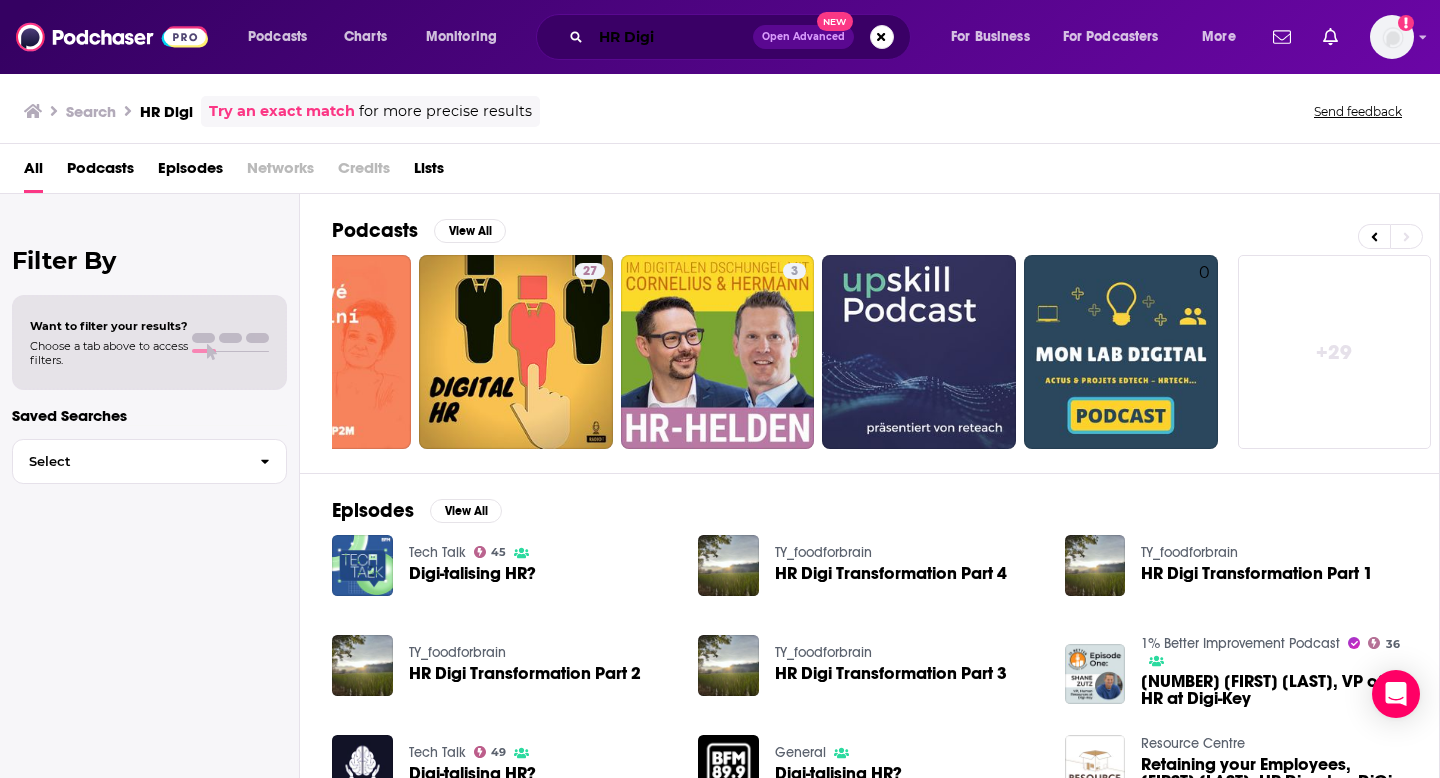 click on "HR Digi" at bounding box center [672, 37] 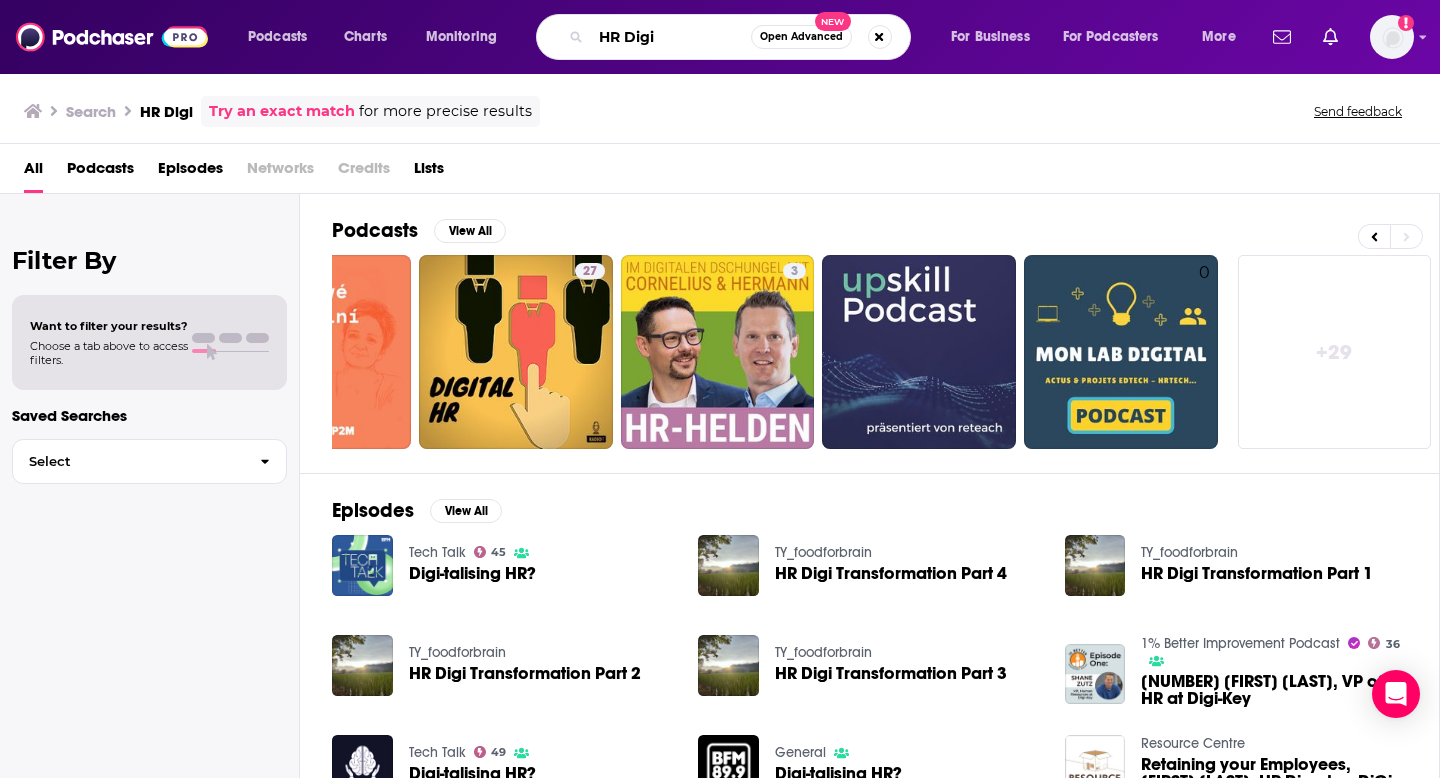 click on "HR Digi" at bounding box center (671, 37) 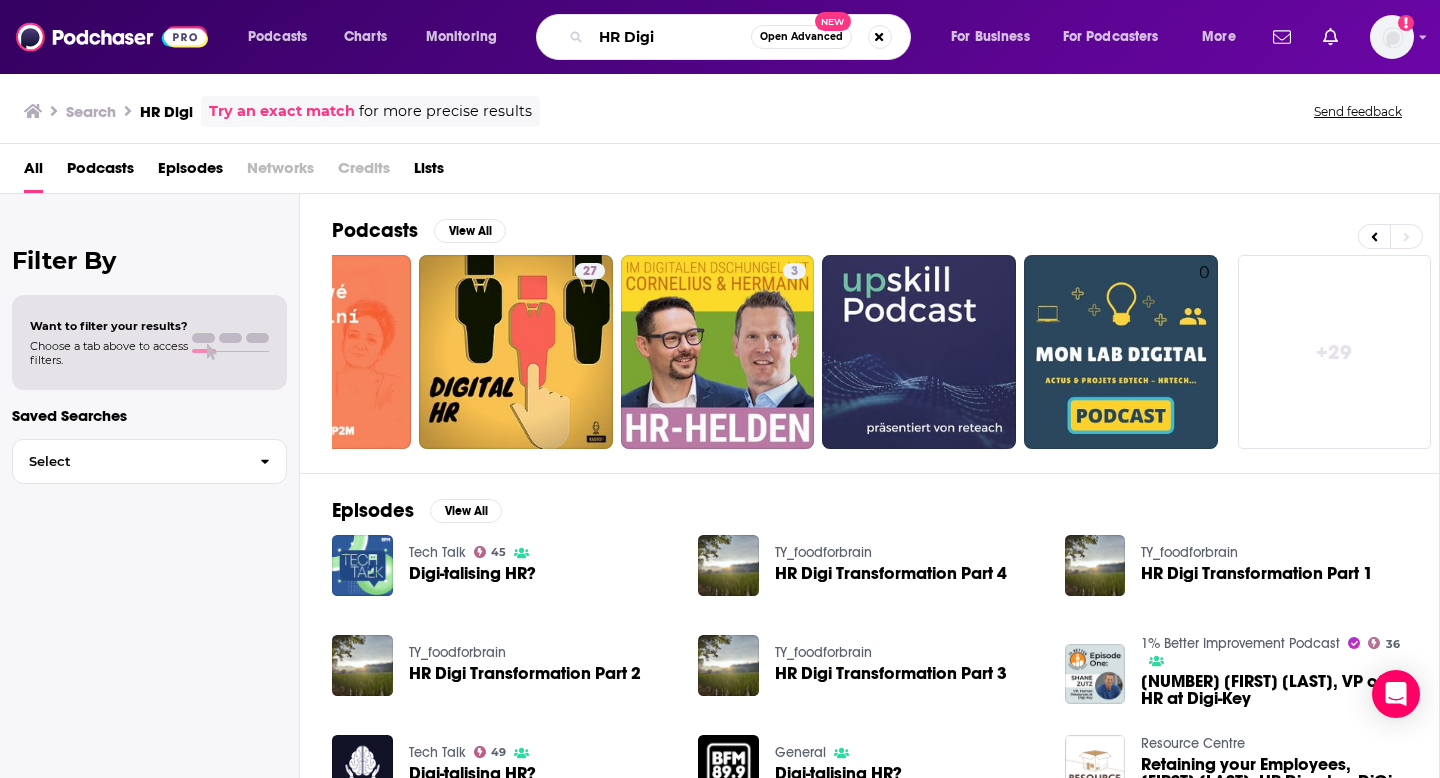 paste on "https://www.linkedin.com/company/hrdigi/" 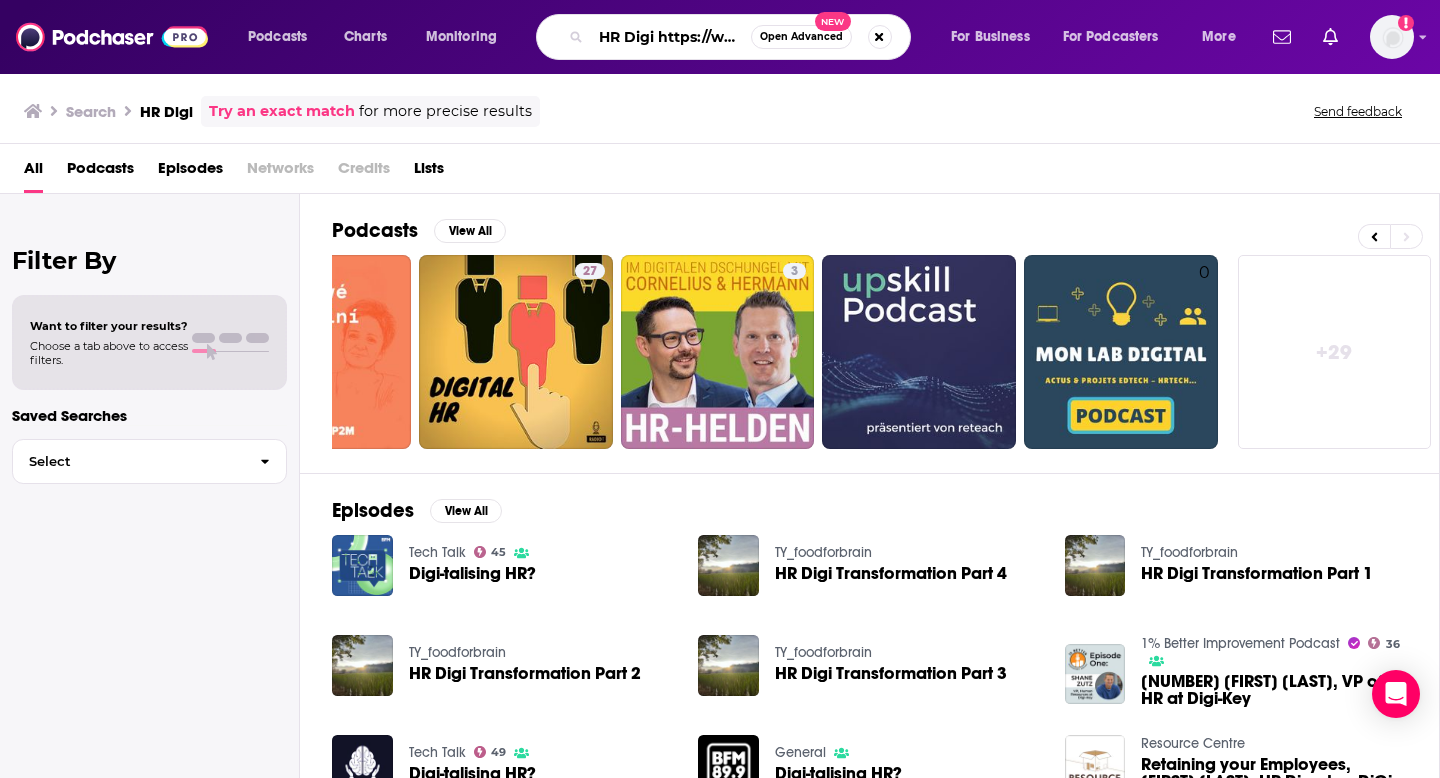 scroll, scrollTop: 0, scrollLeft: 234, axis: horizontal 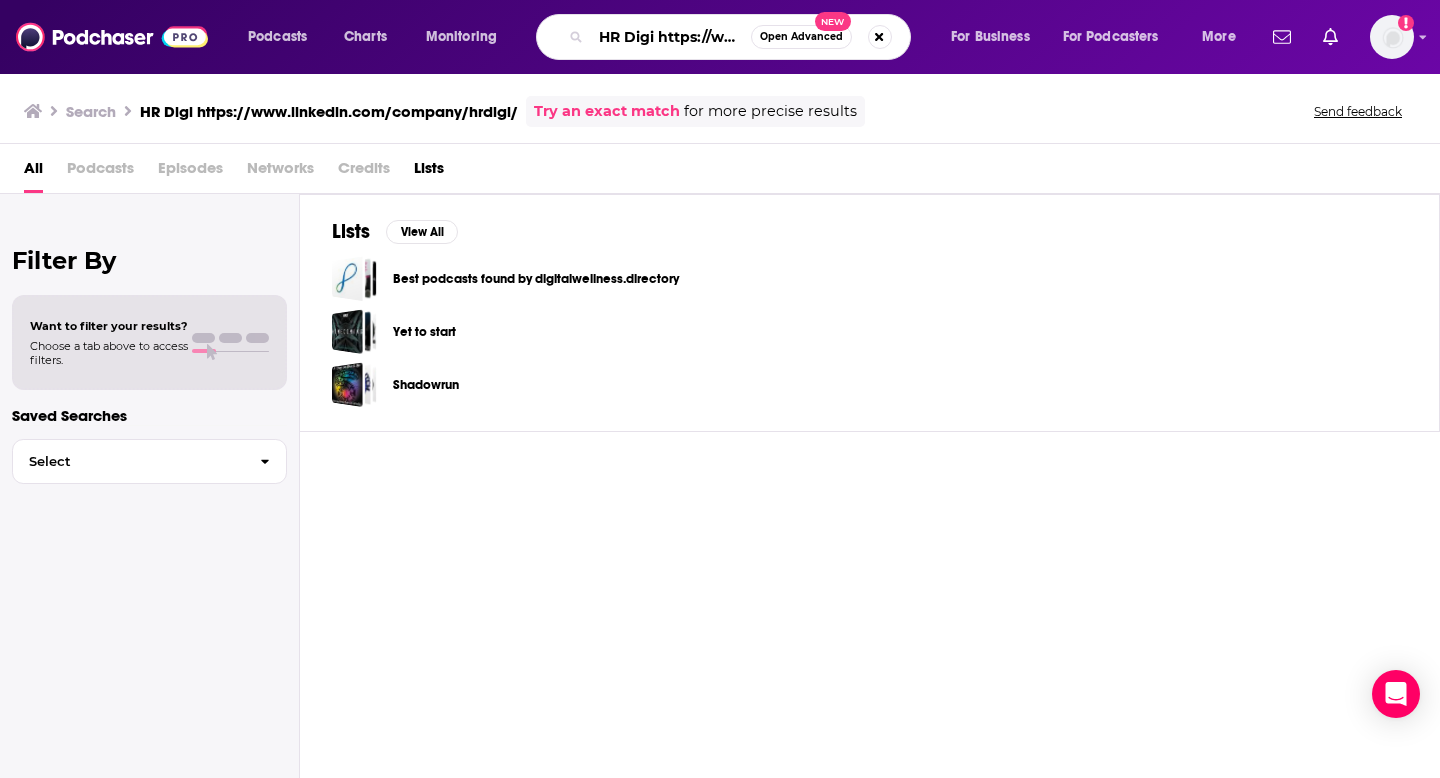 click on "HR Digi https://www.linkedin.com/company/hrdigi/" at bounding box center [671, 37] 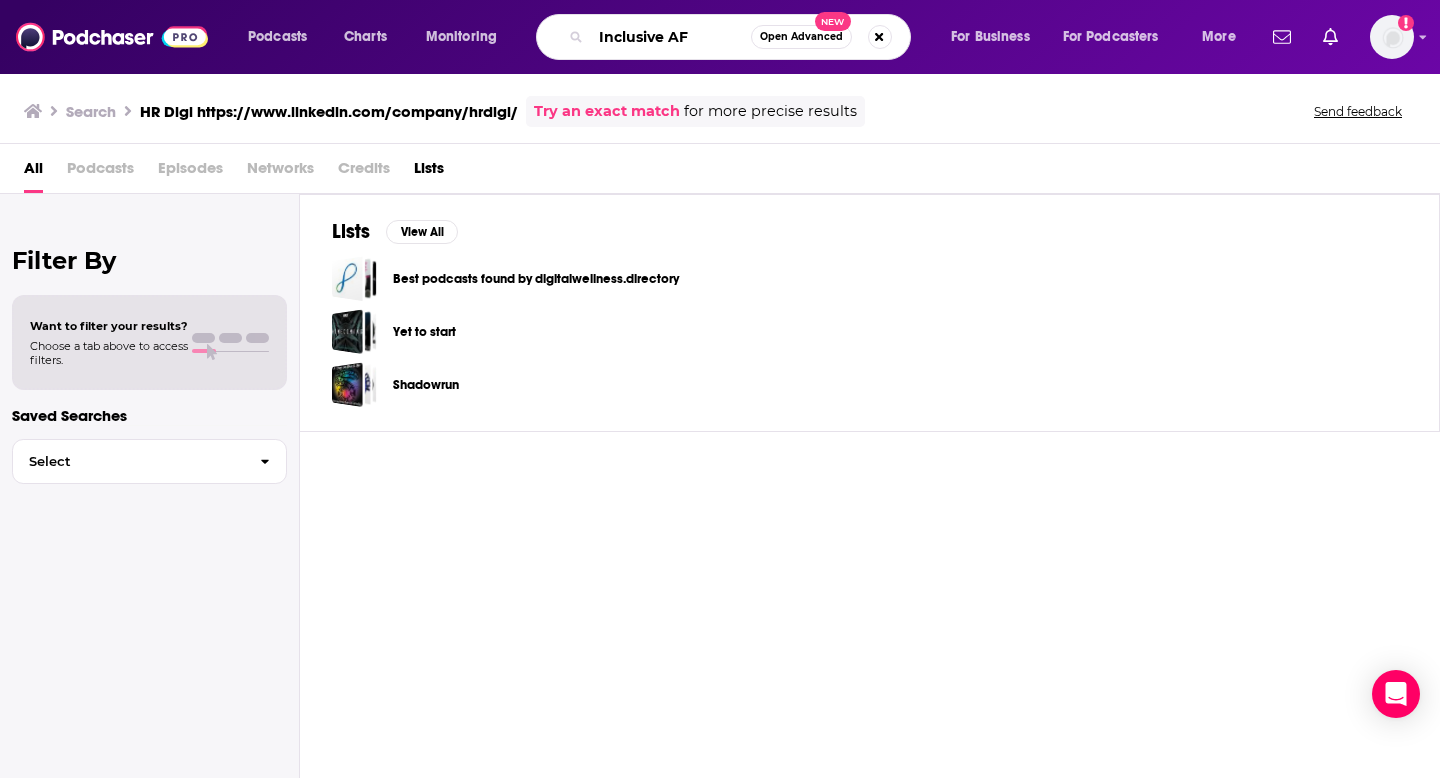type on "Inclusive AF" 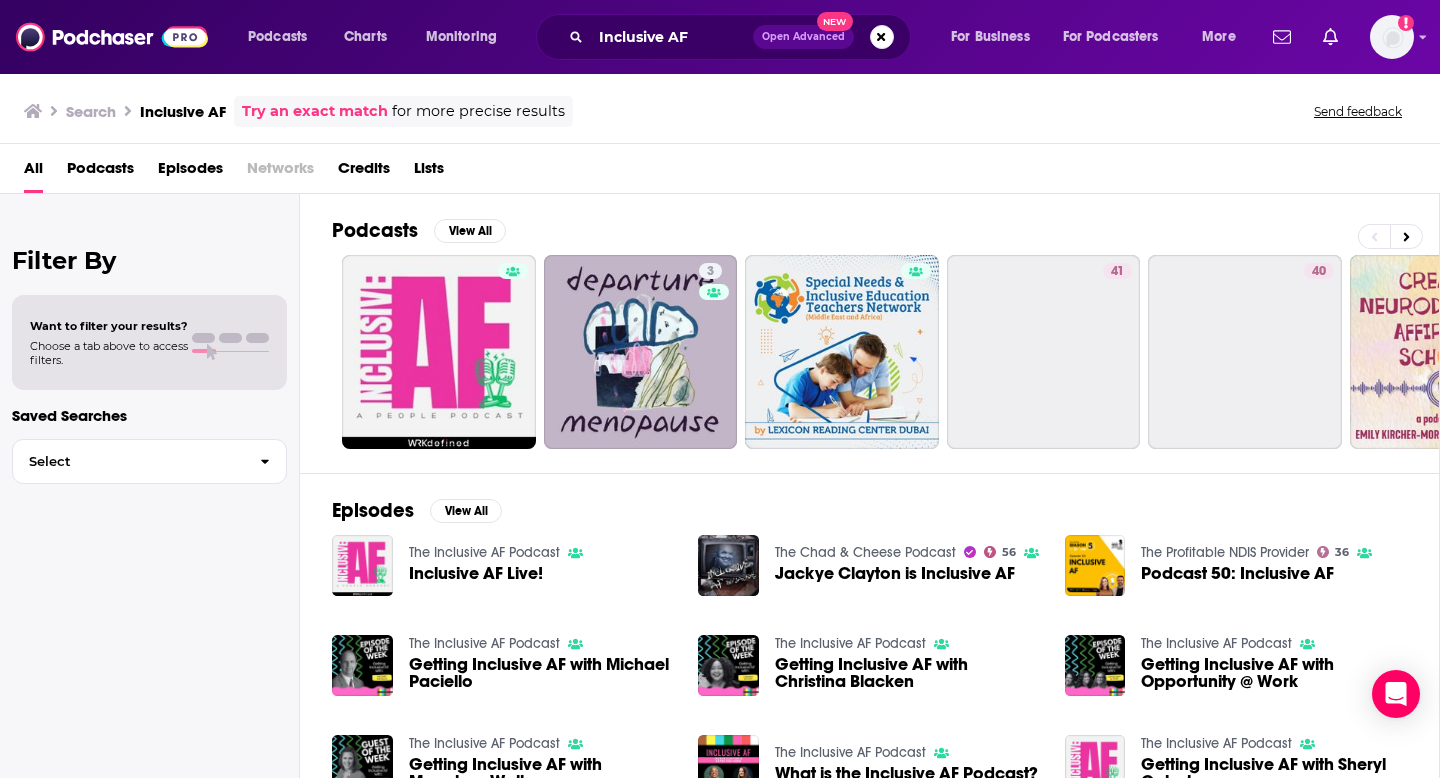 click on "Inclusive AF Live!" at bounding box center [476, 573] 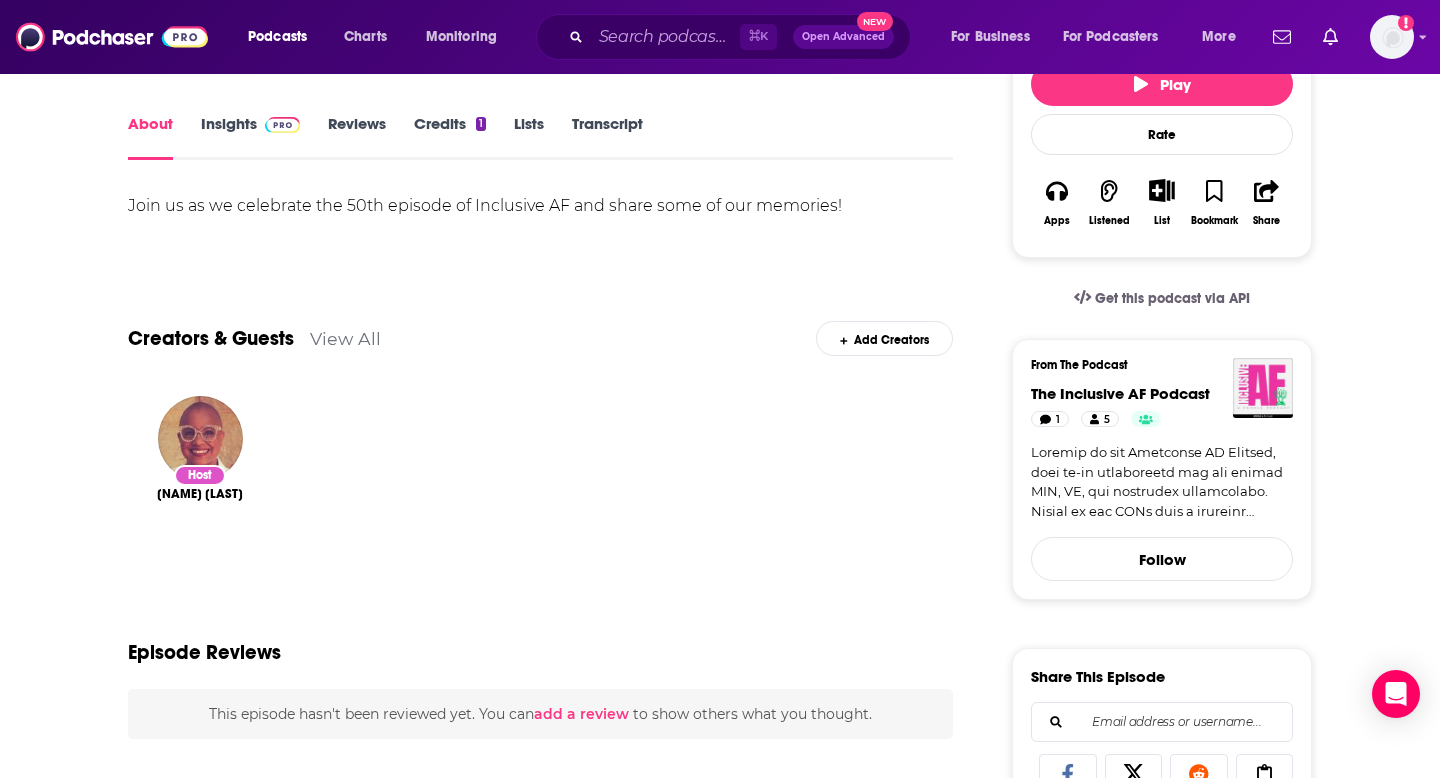 scroll, scrollTop: 36, scrollLeft: 0, axis: vertical 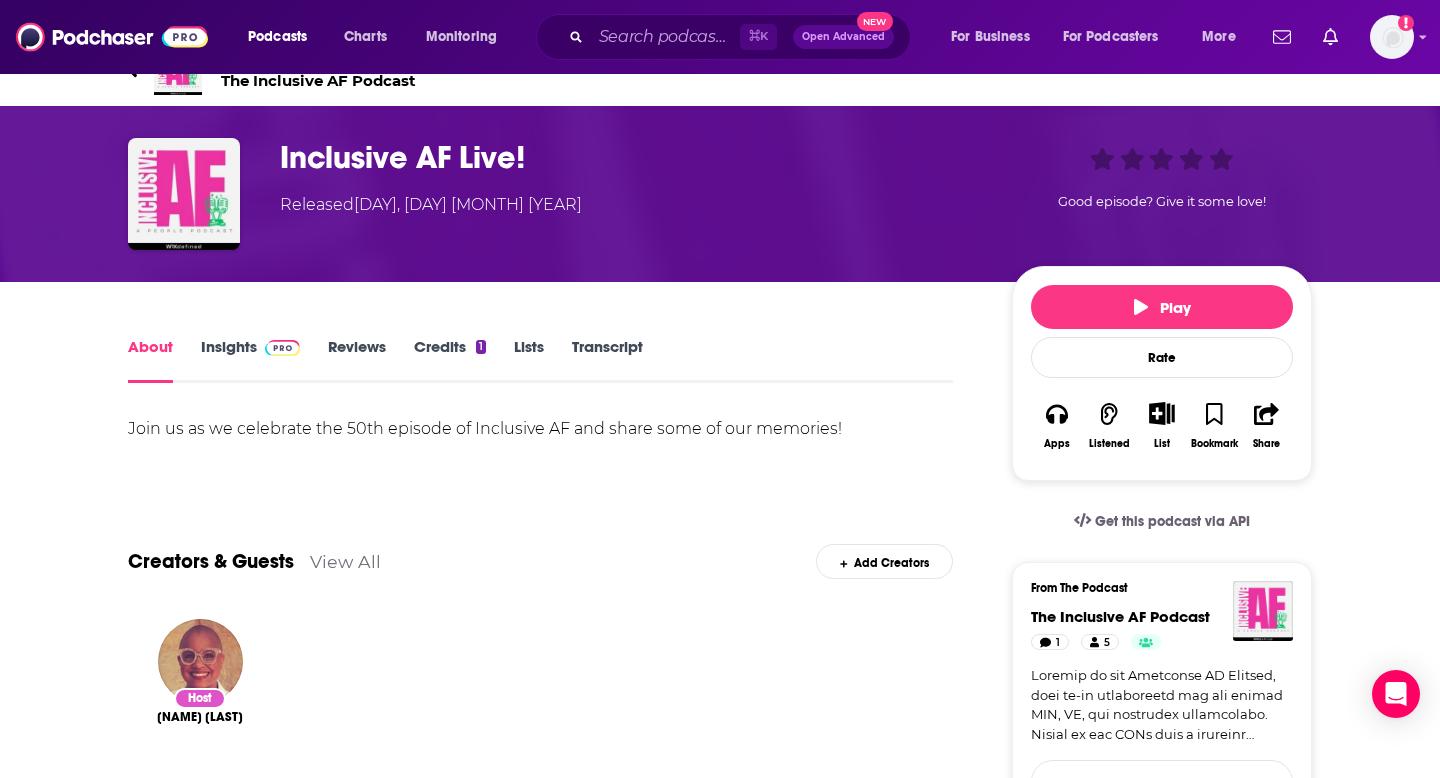 click on "Inclusive AF Live!" at bounding box center [630, 157] 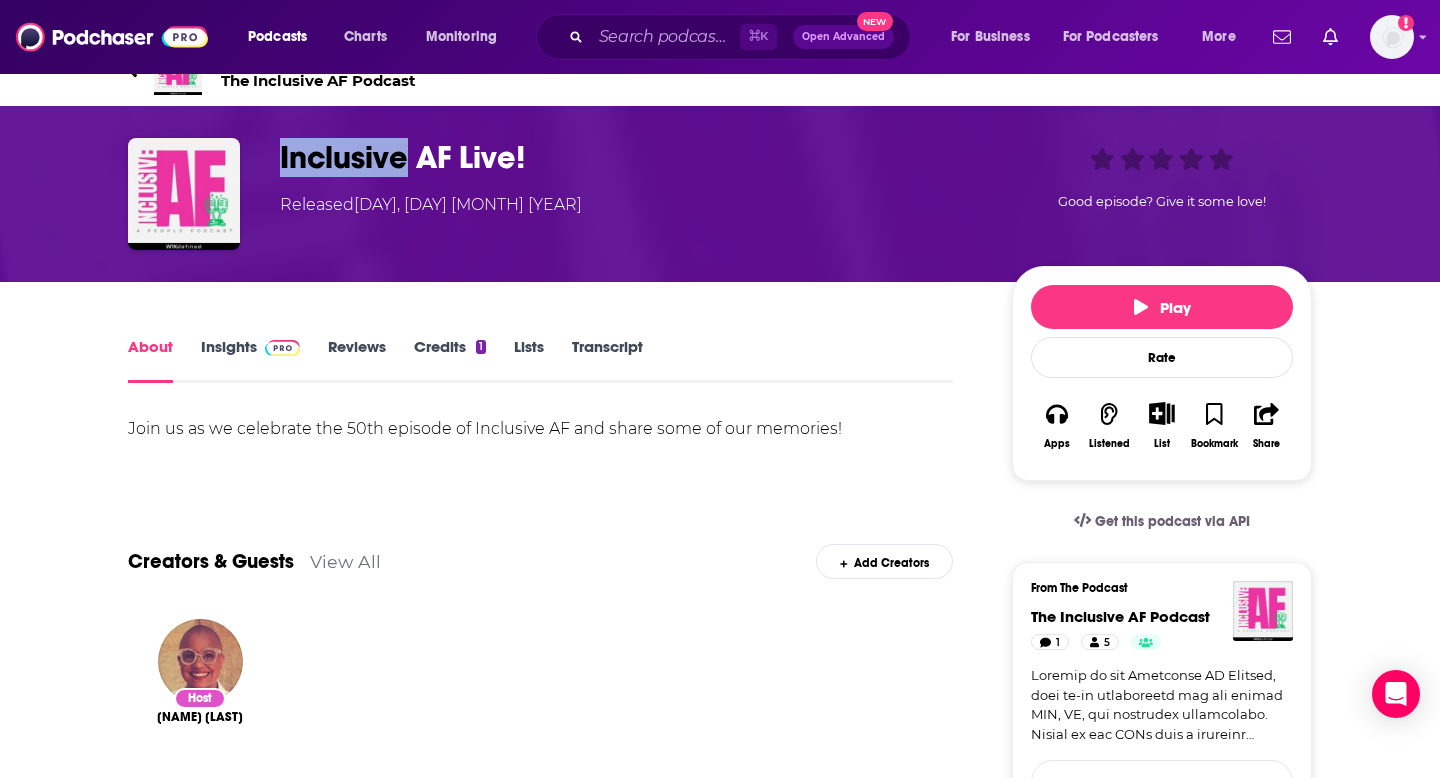 click on "Inclusive AF Live!" at bounding box center [630, 157] 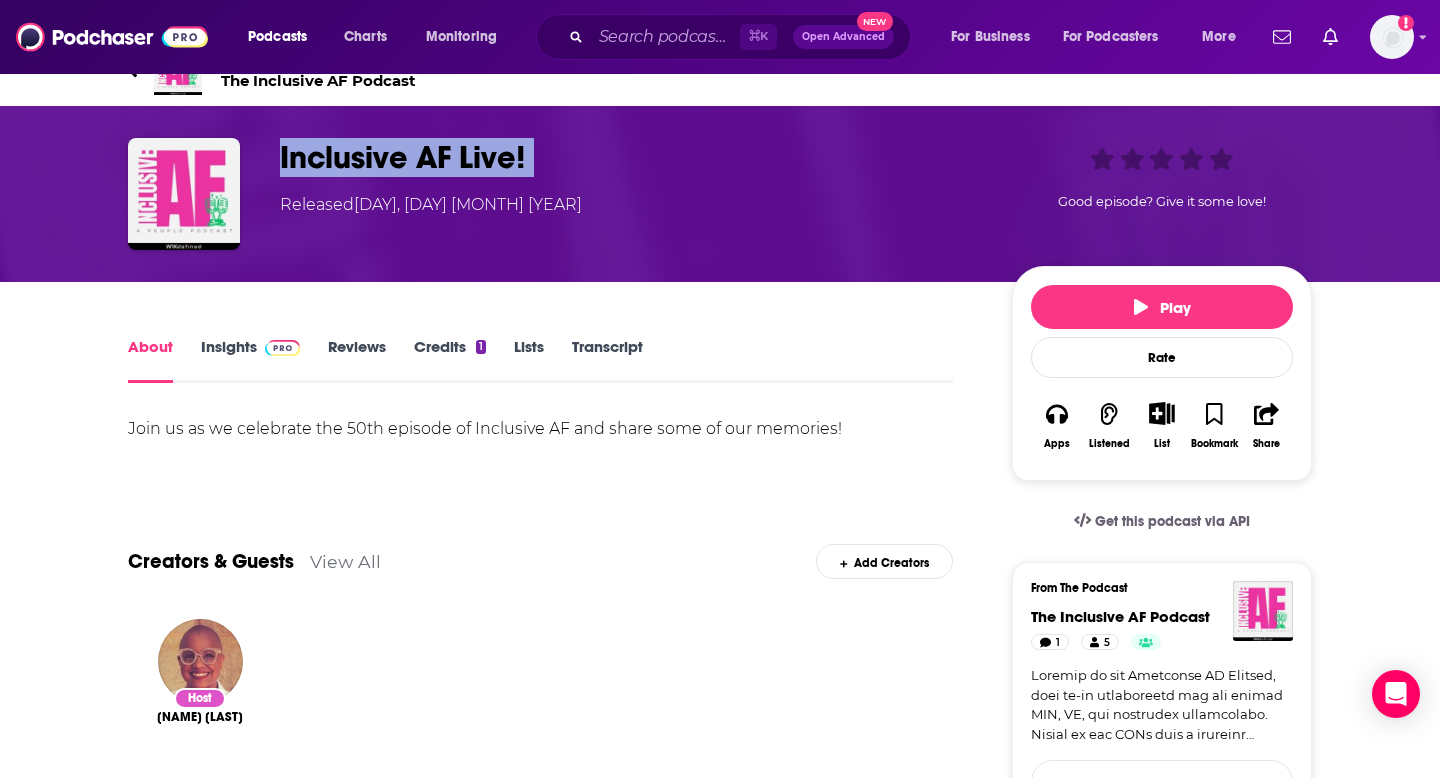 click on "Inclusive AF Live!" at bounding box center [630, 157] 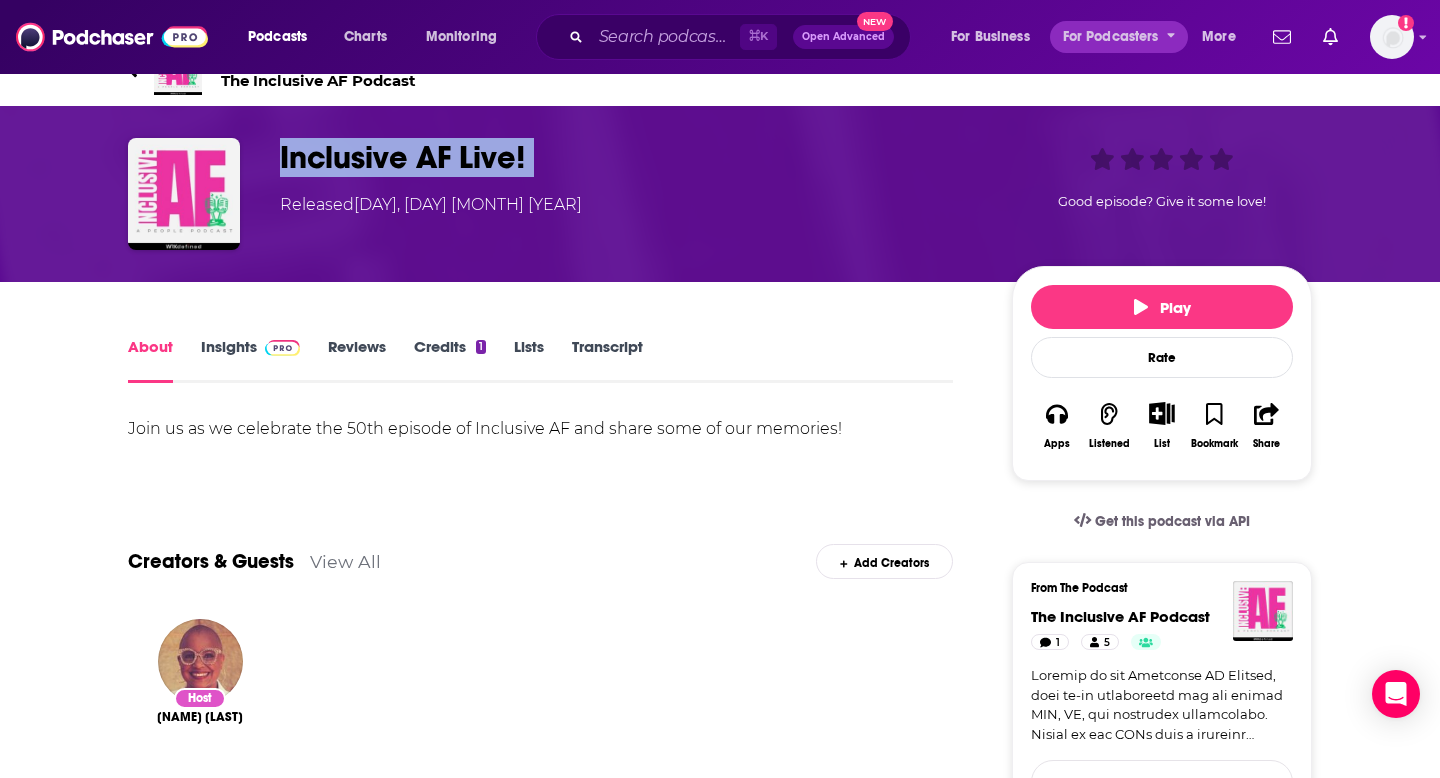 copy on "Inclusive AF Live!" 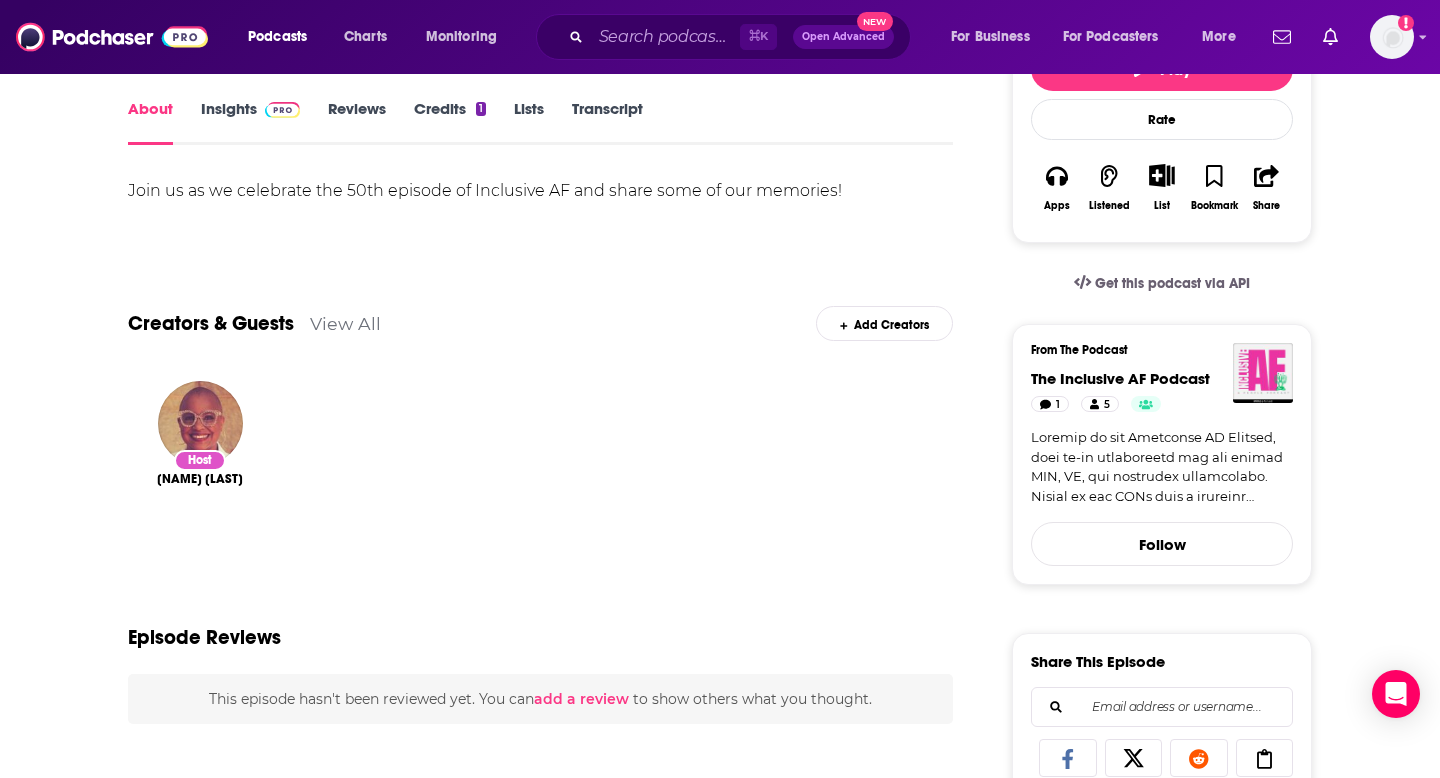 scroll, scrollTop: 304, scrollLeft: 0, axis: vertical 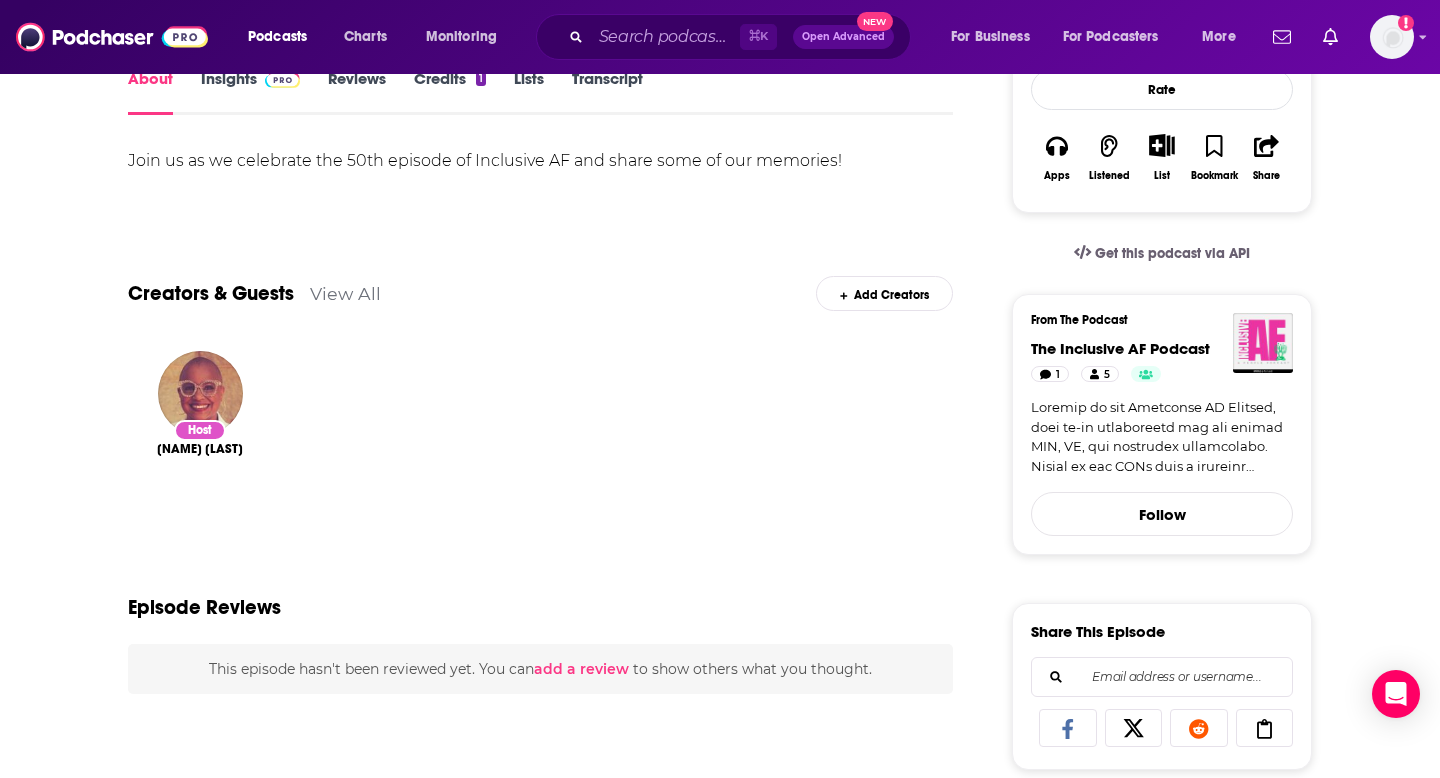 click at bounding box center [1162, 437] 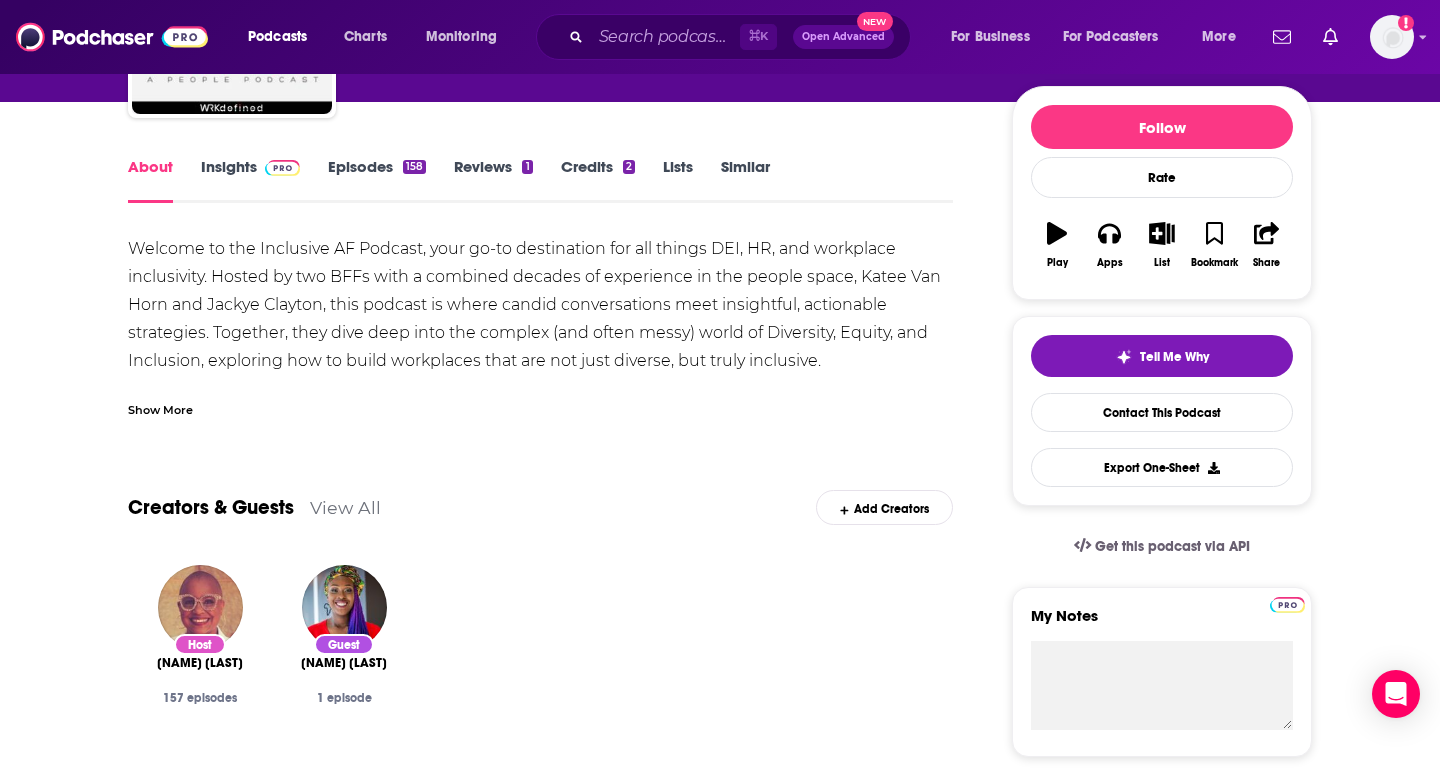 scroll, scrollTop: 0, scrollLeft: 0, axis: both 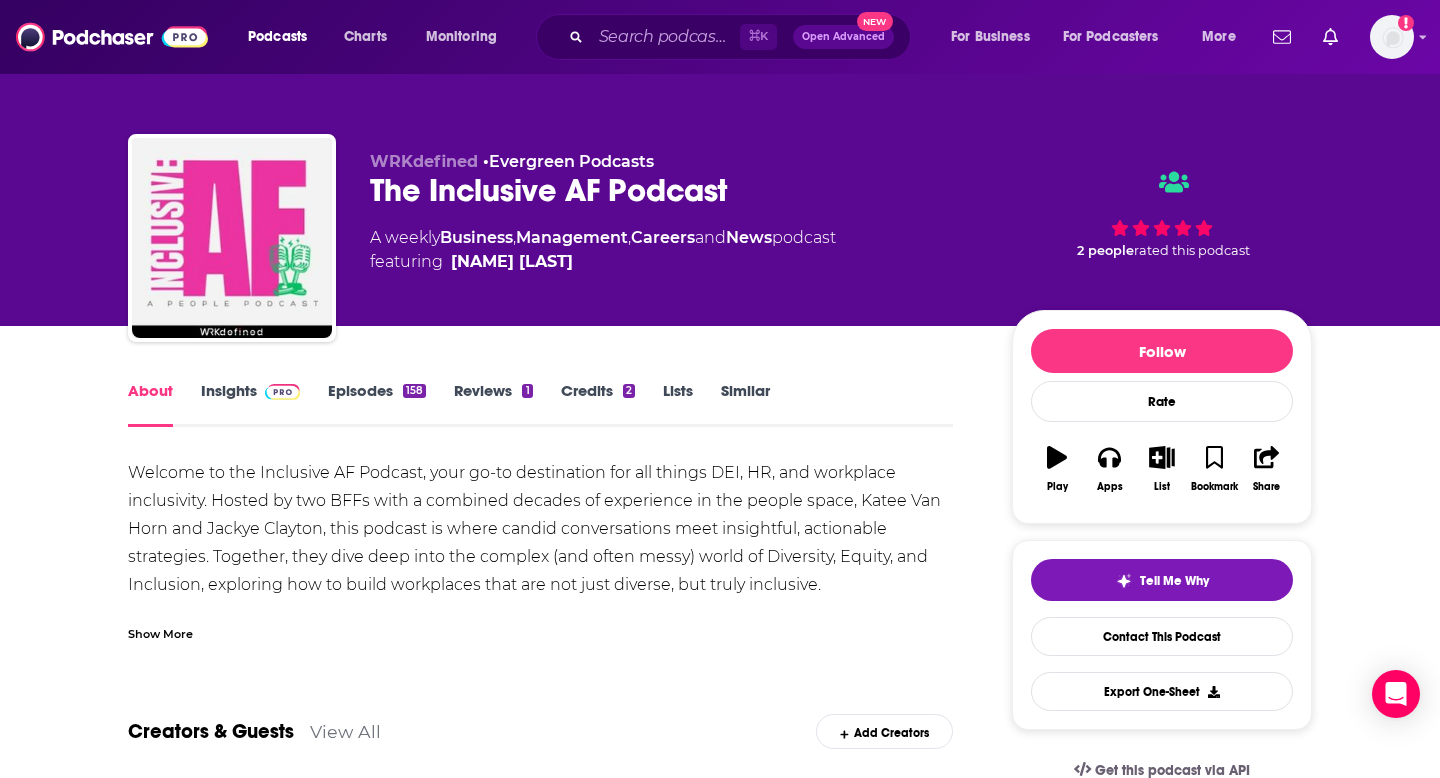click on "Insights" at bounding box center [250, 404] 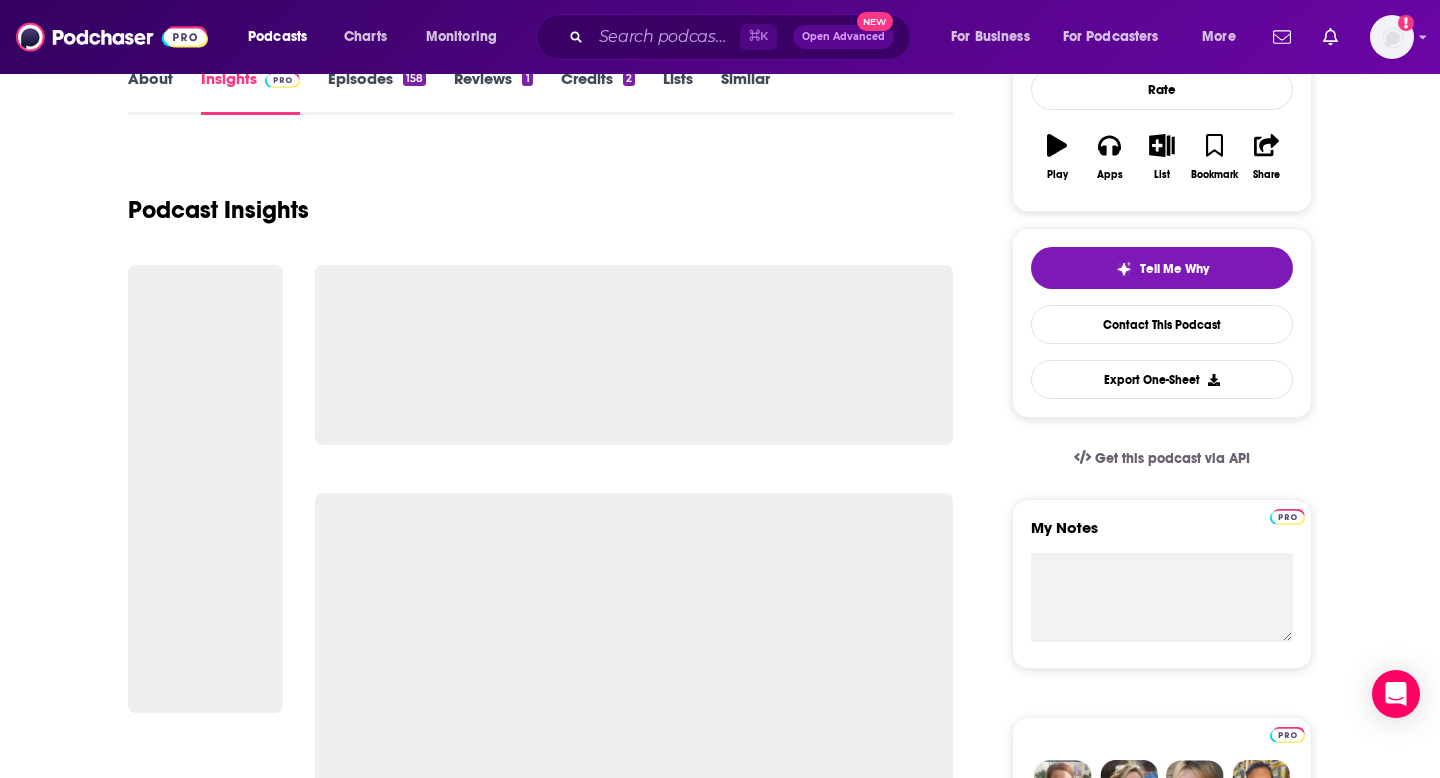 scroll, scrollTop: 326, scrollLeft: 0, axis: vertical 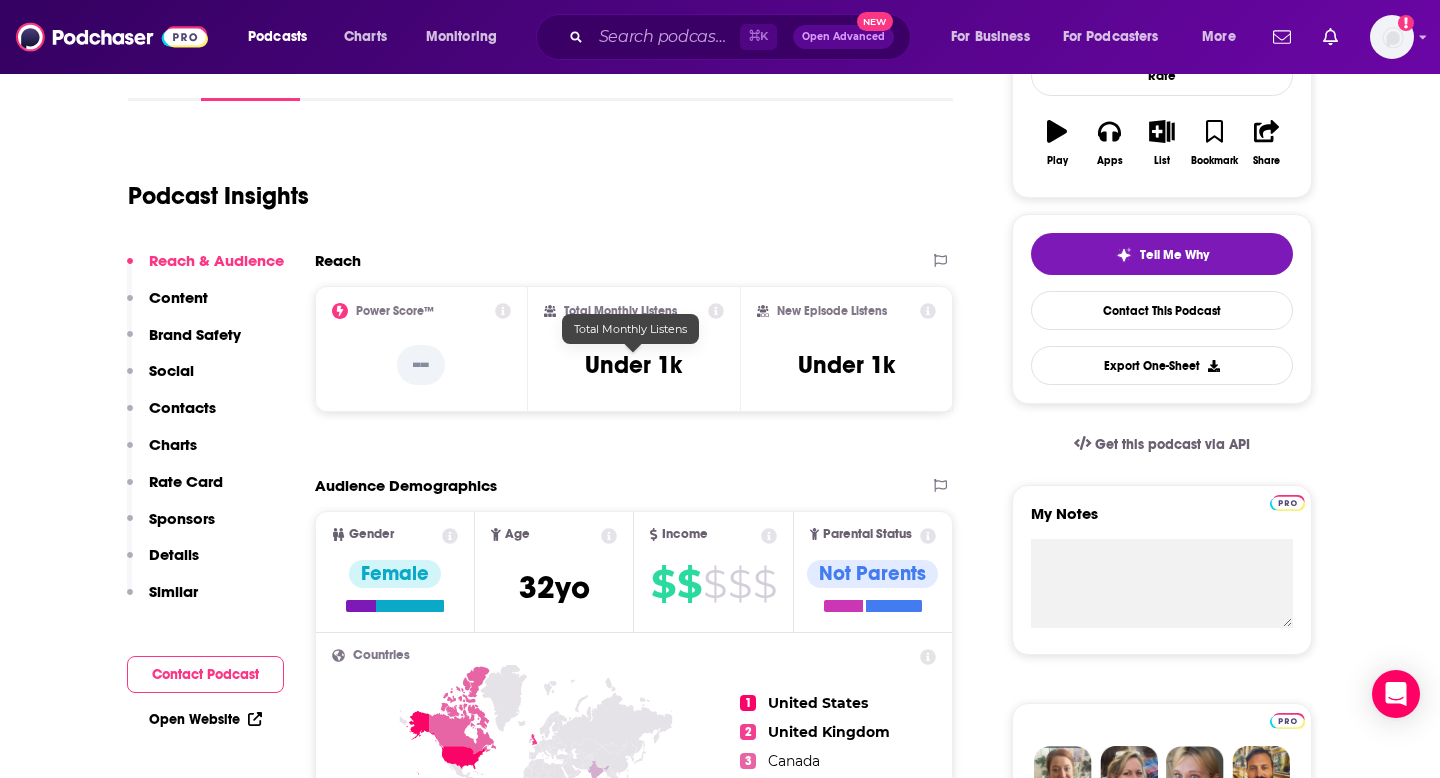 click on "Under 1k" at bounding box center (633, 365) 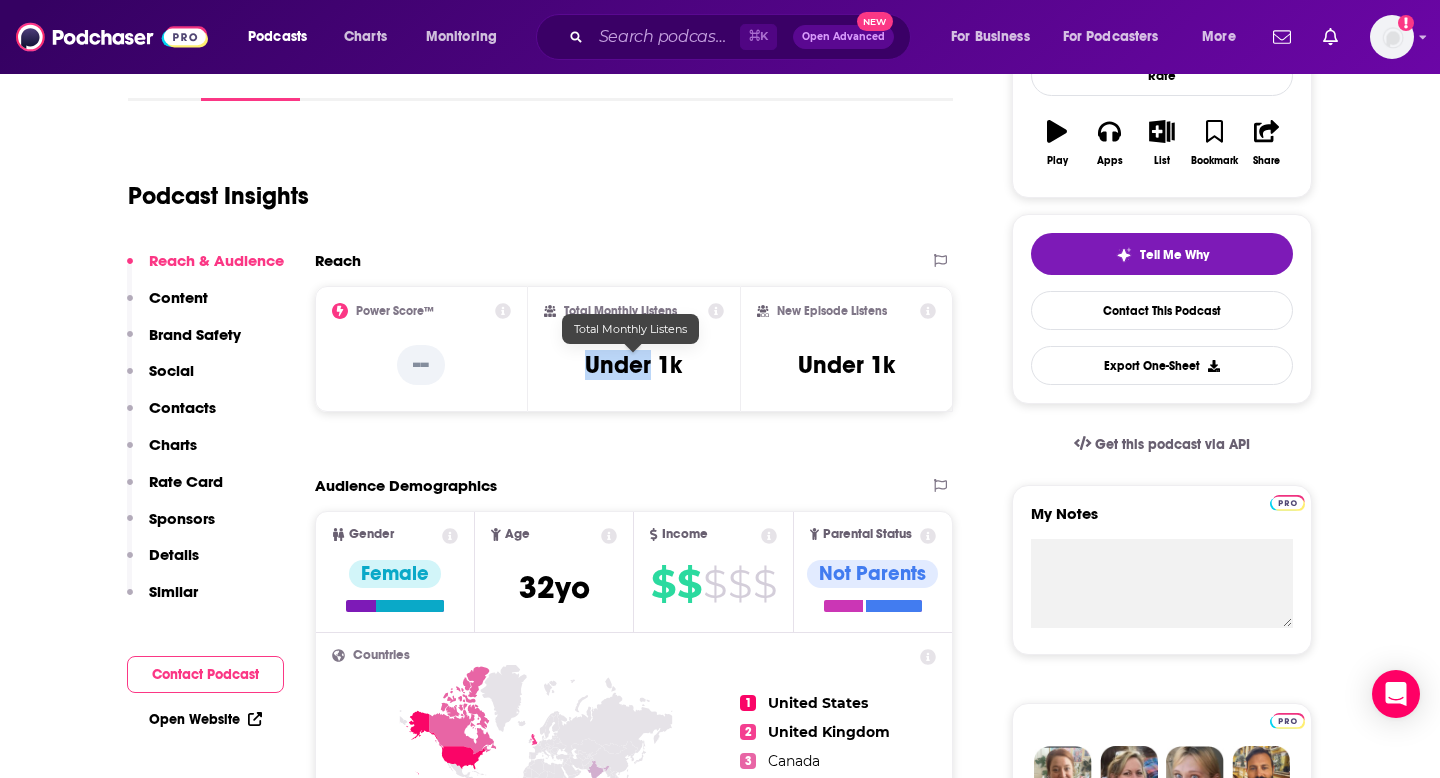 click on "Under 1k" at bounding box center [633, 365] 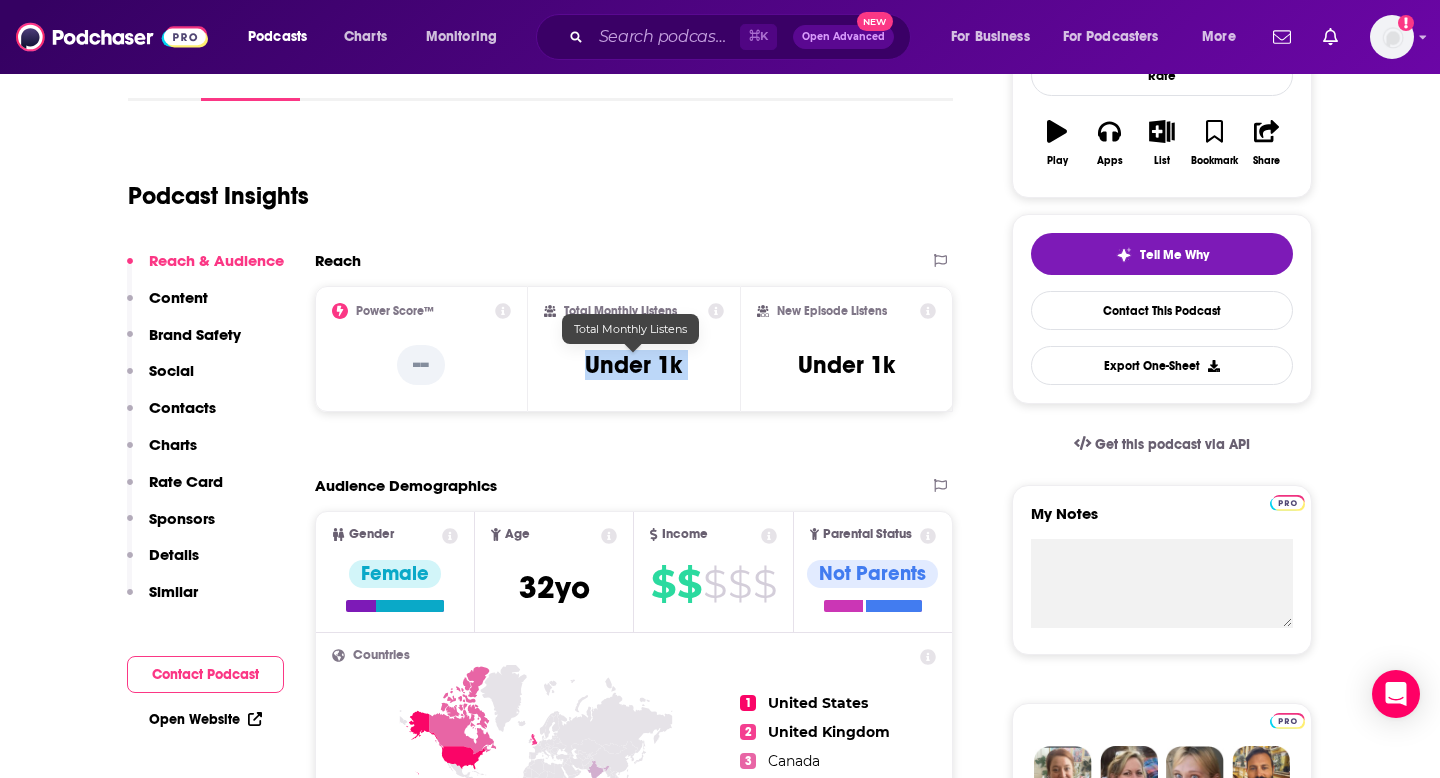 click on "Under 1k" at bounding box center (633, 365) 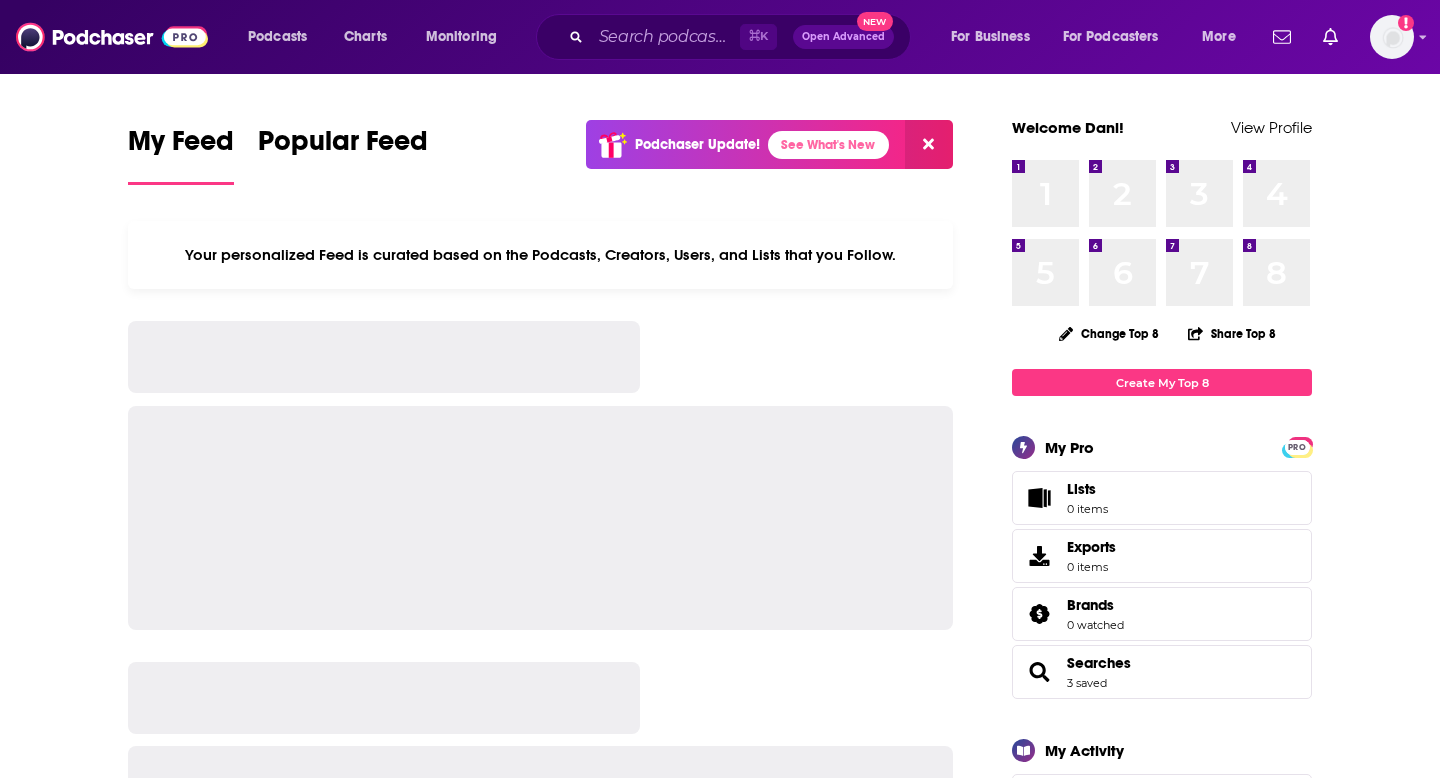 scroll, scrollTop: 0, scrollLeft: 0, axis: both 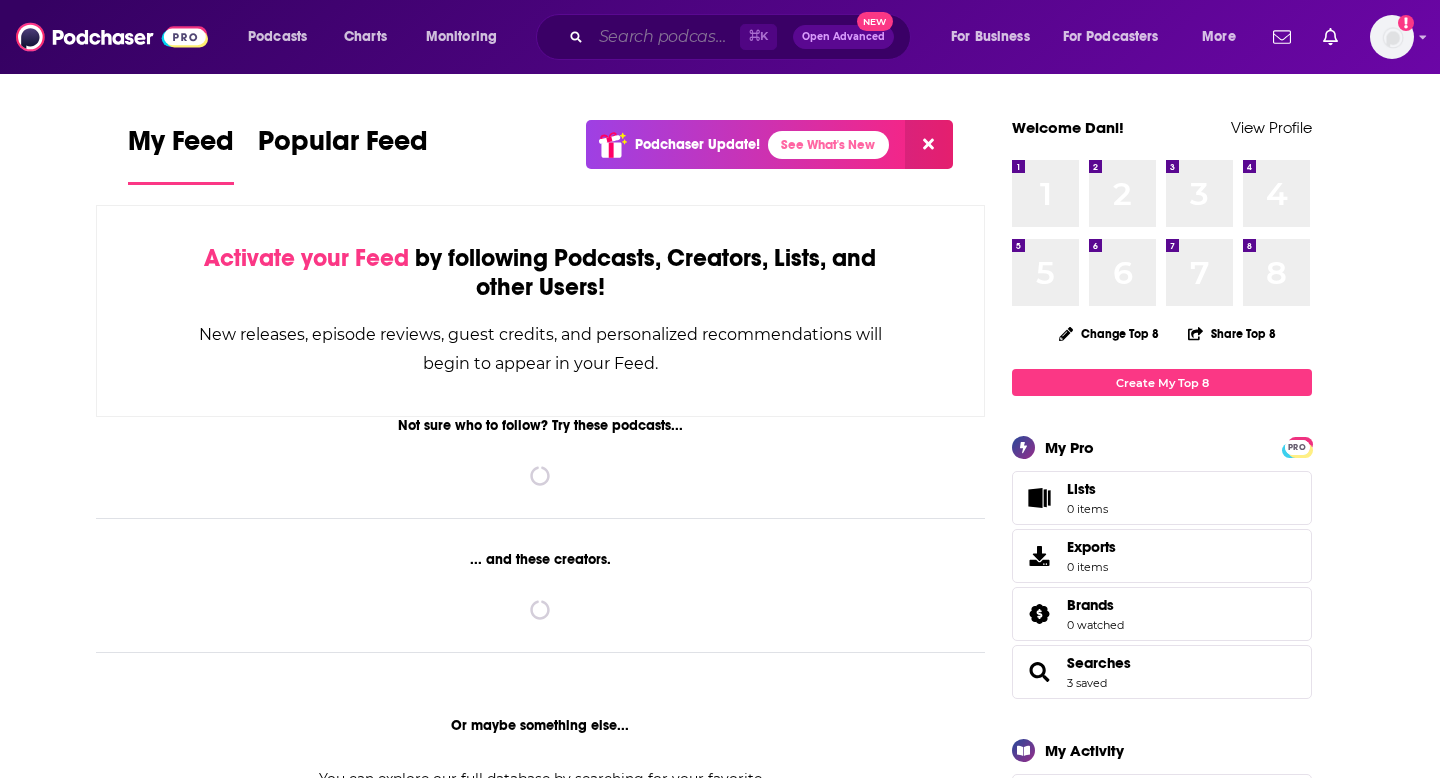 click at bounding box center (665, 37) 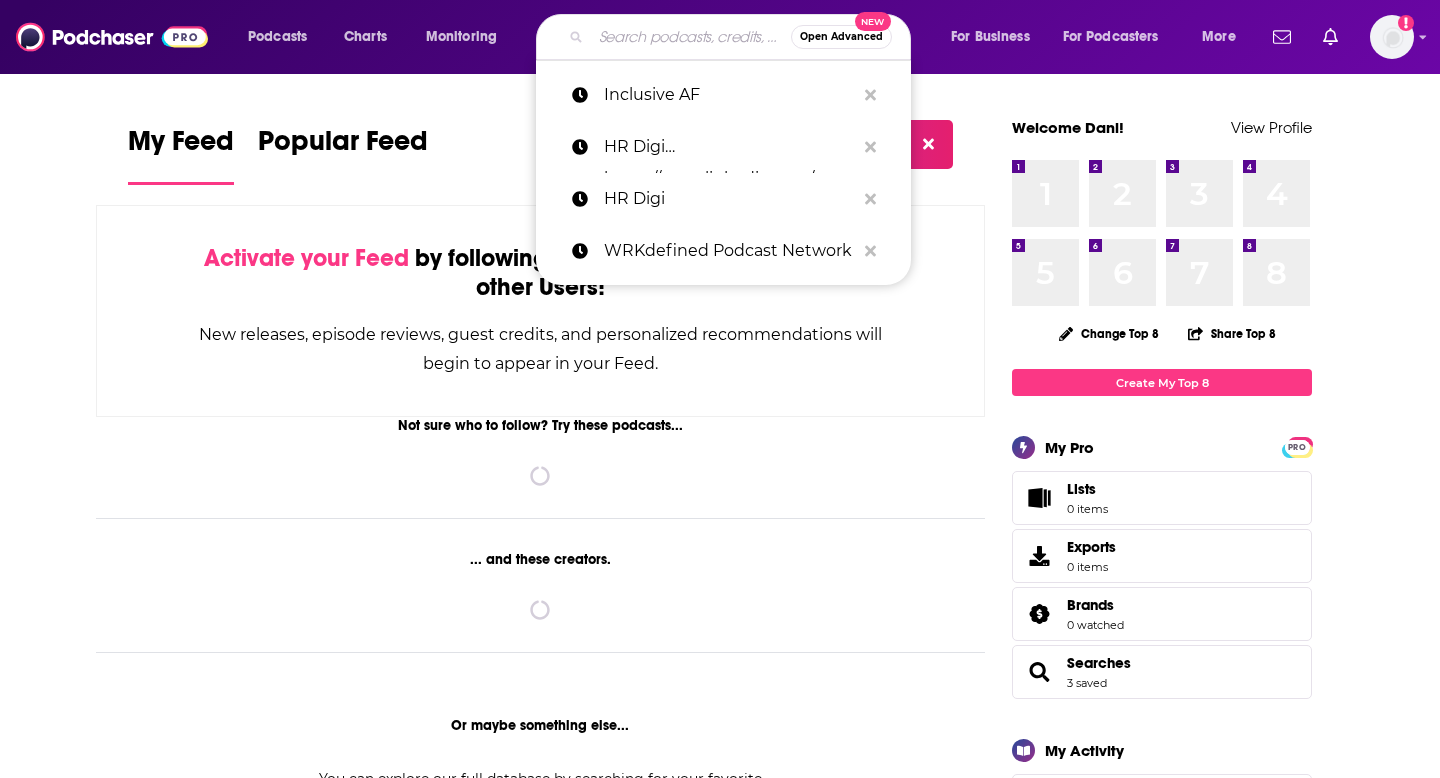 paste on "The Edge of Work" 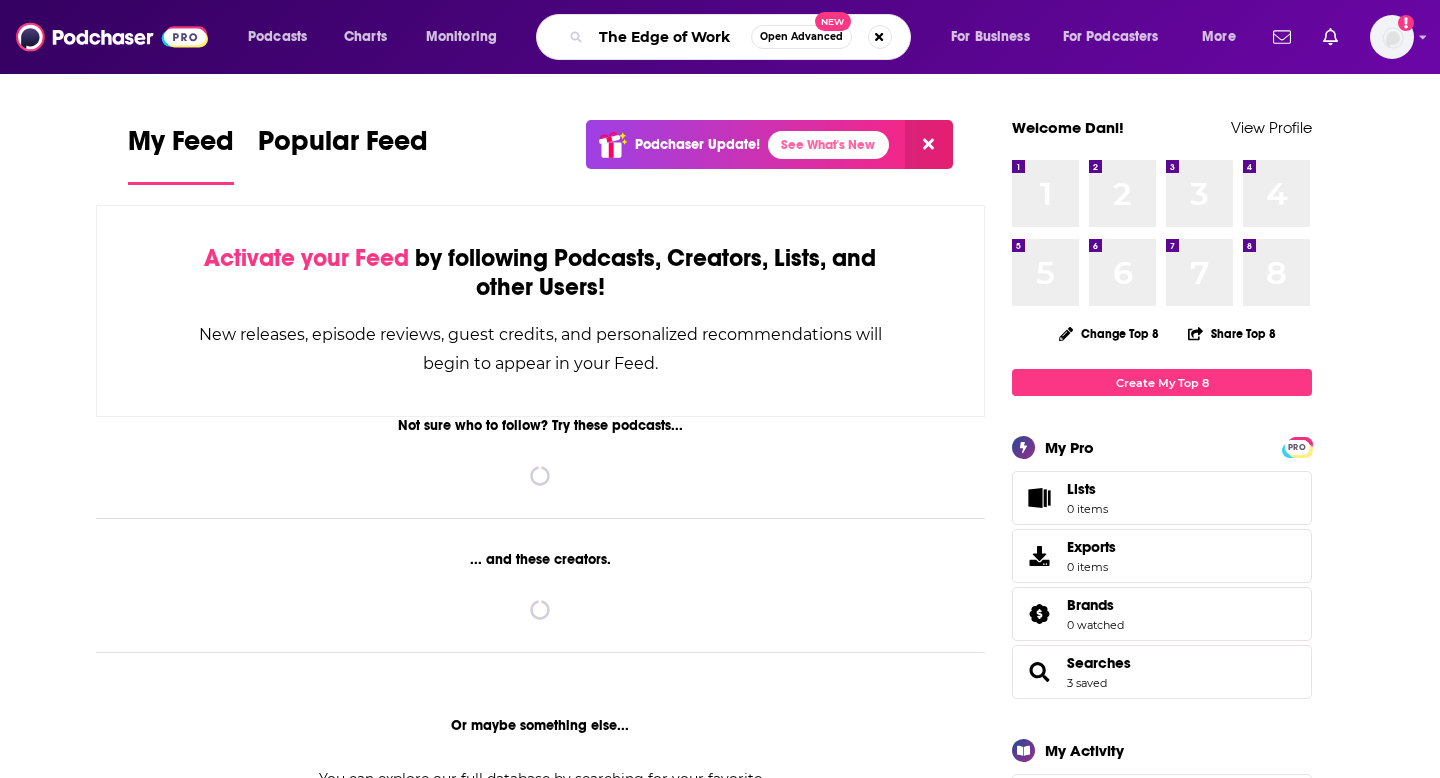 type on "The Edge of Work" 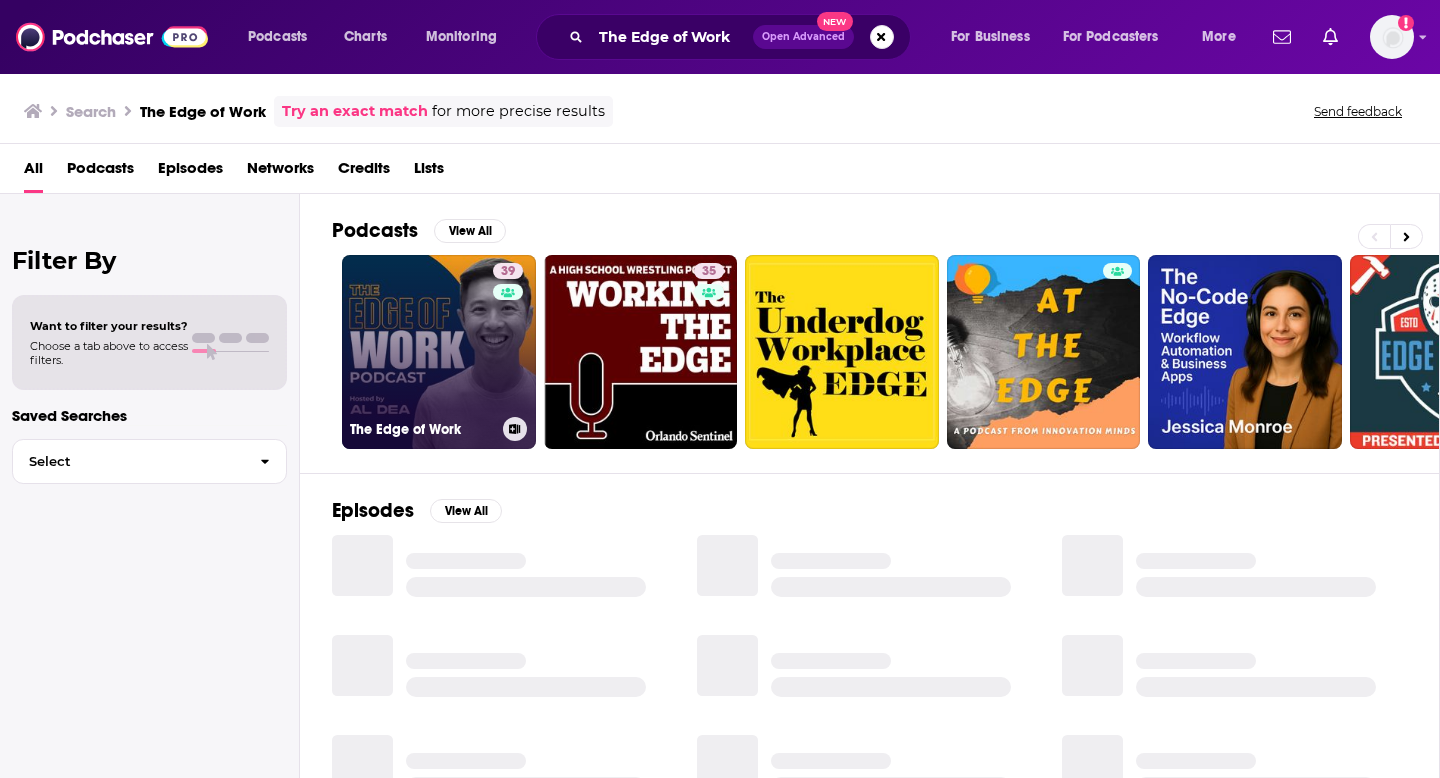 click on "39 The Edge of Work" at bounding box center [439, 352] 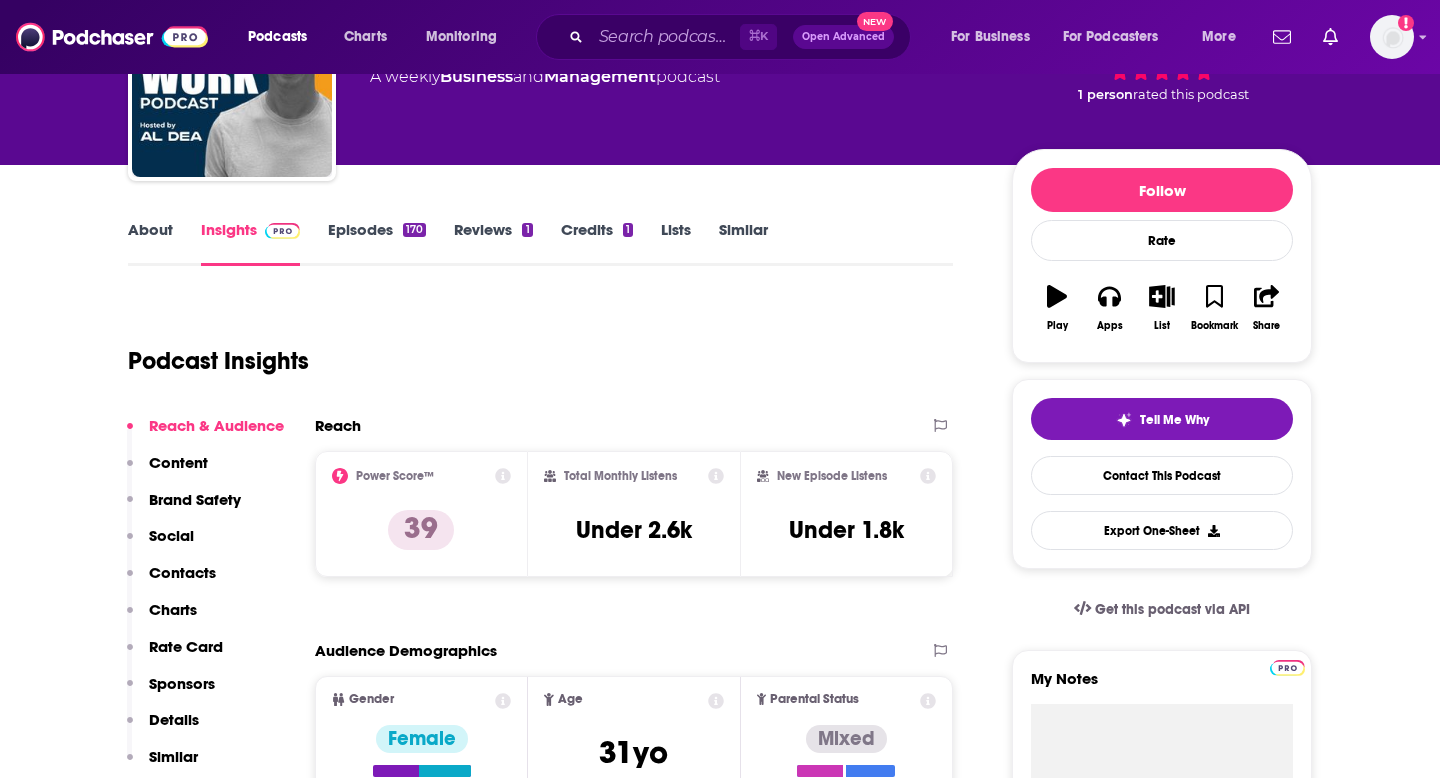 scroll, scrollTop: 0, scrollLeft: 0, axis: both 